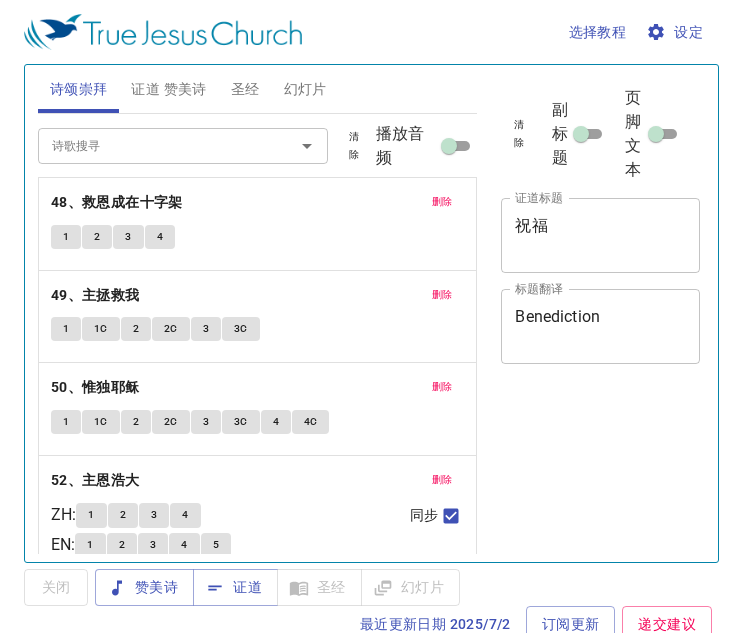 scroll, scrollTop: 0, scrollLeft: 0, axis: both 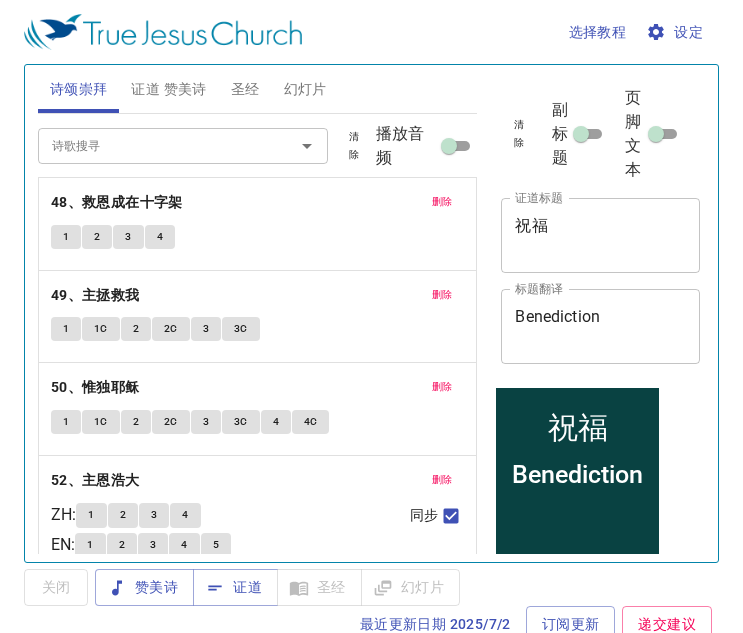 click on "删除" at bounding box center [442, 202] 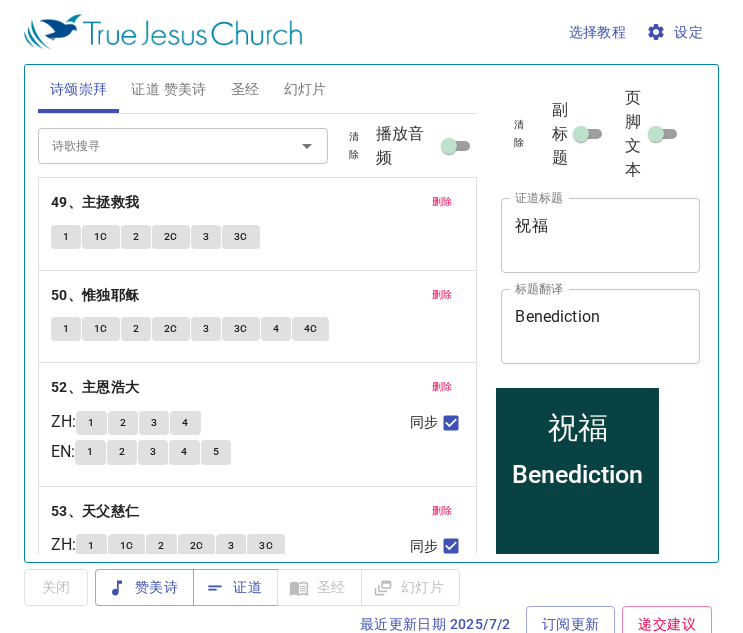 click on "删除" at bounding box center (442, 202) 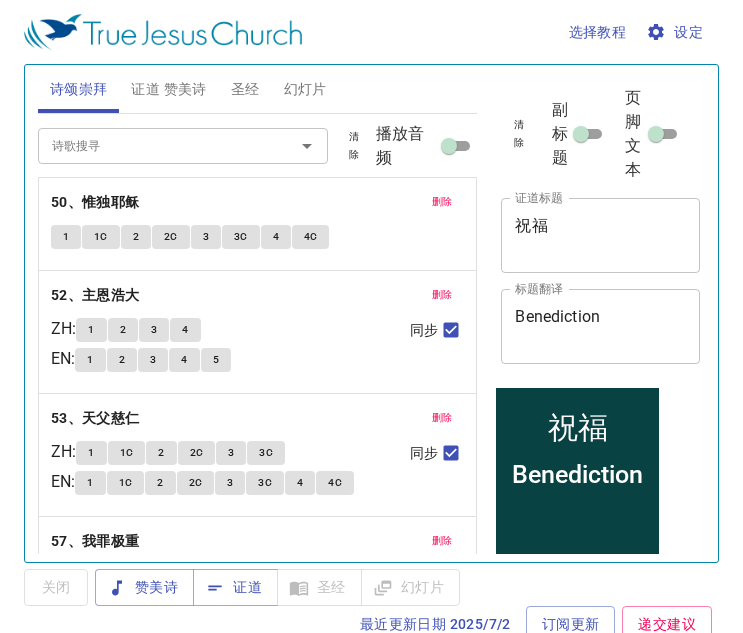 click on "删除" at bounding box center (442, 202) 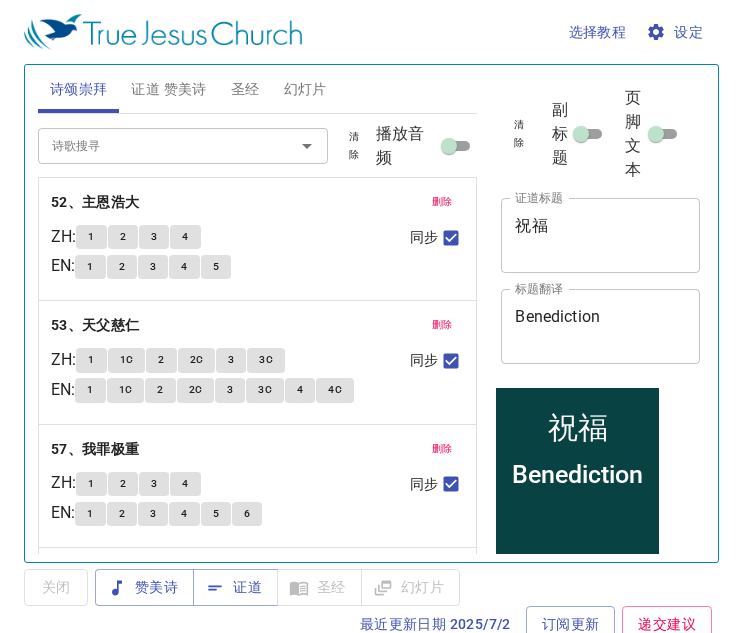 click on "删除" at bounding box center [442, 202] 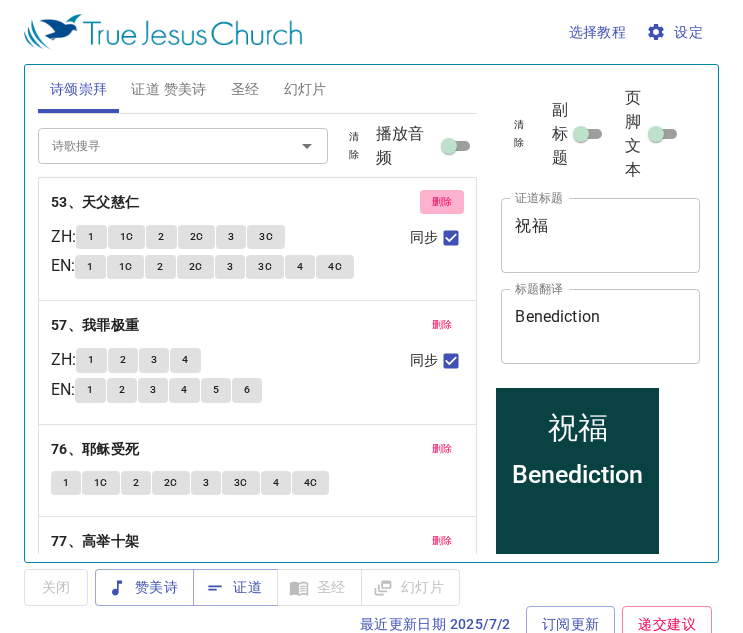 click on "删除" at bounding box center (442, 202) 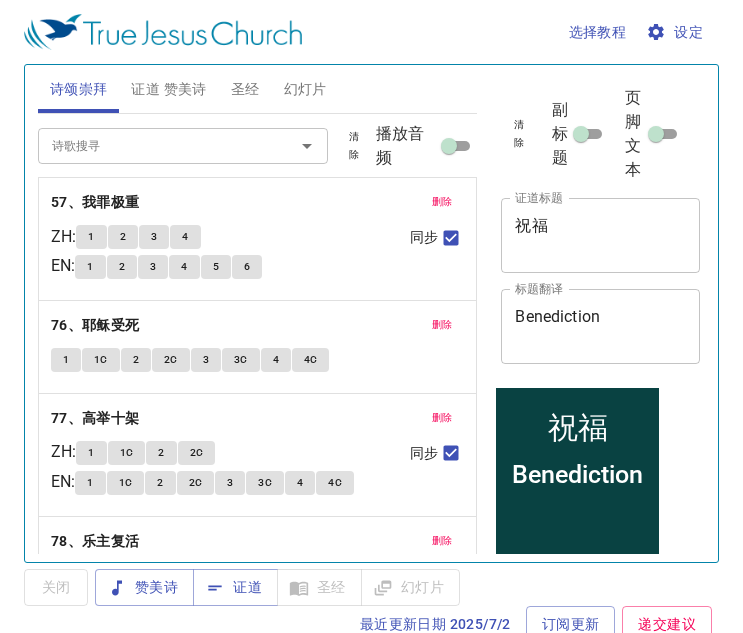 click on "删除" at bounding box center [442, 202] 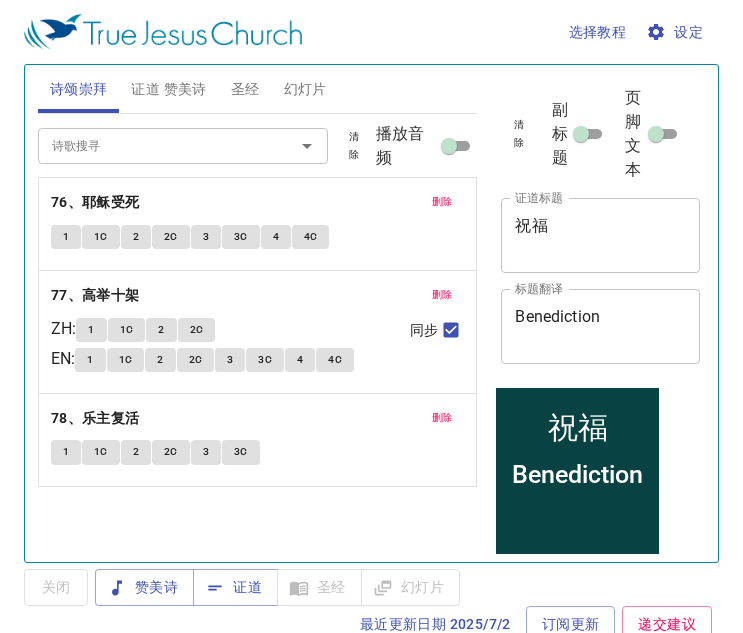 click on "删除" at bounding box center (442, 202) 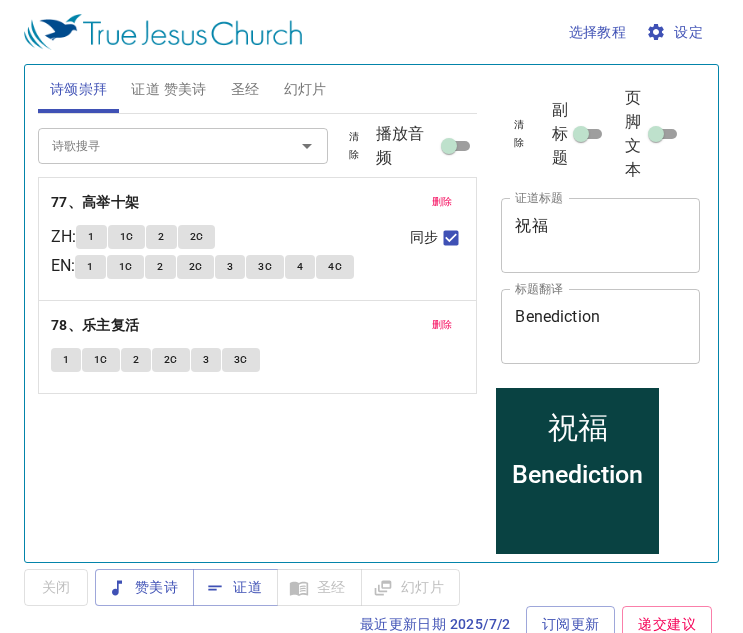 click on "删除" at bounding box center [442, 202] 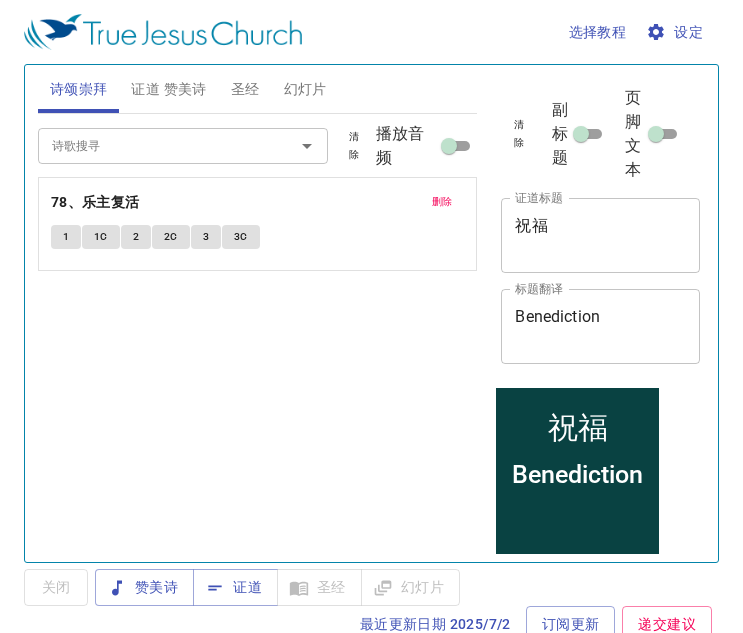 click on "删除" at bounding box center (442, 202) 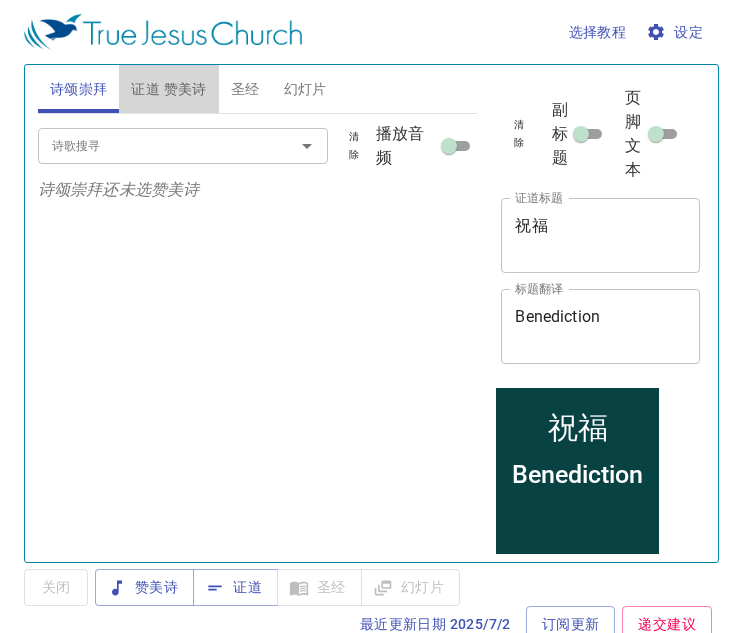 click on "证道 赞美诗" at bounding box center (168, 89) 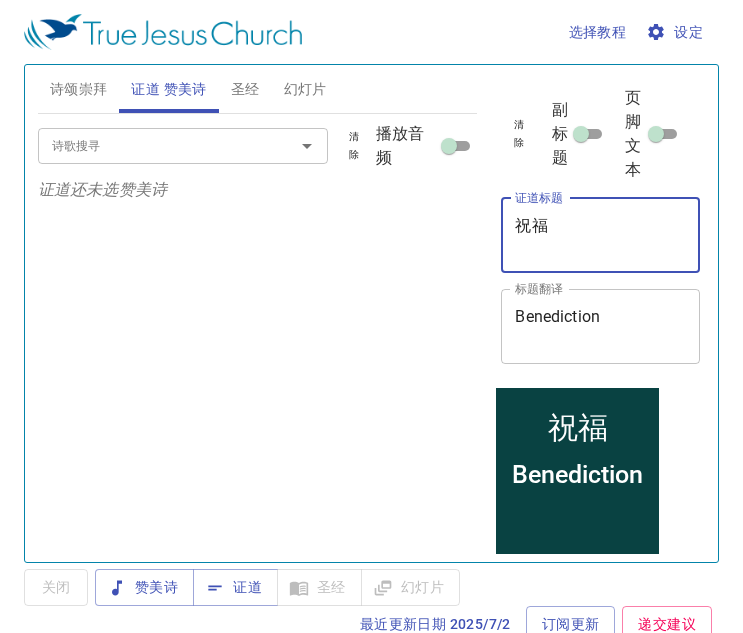 drag, startPoint x: 569, startPoint y: 240, endPoint x: 451, endPoint y: 226, distance: 118.82761 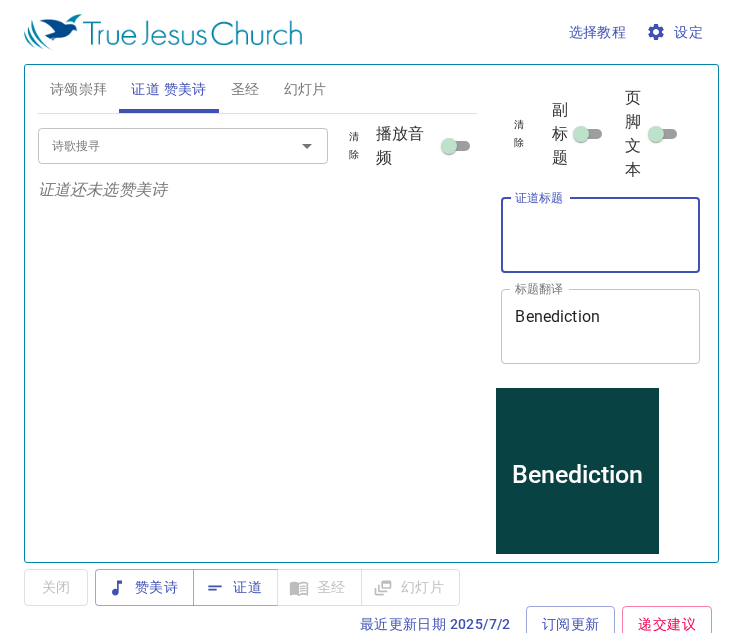 type 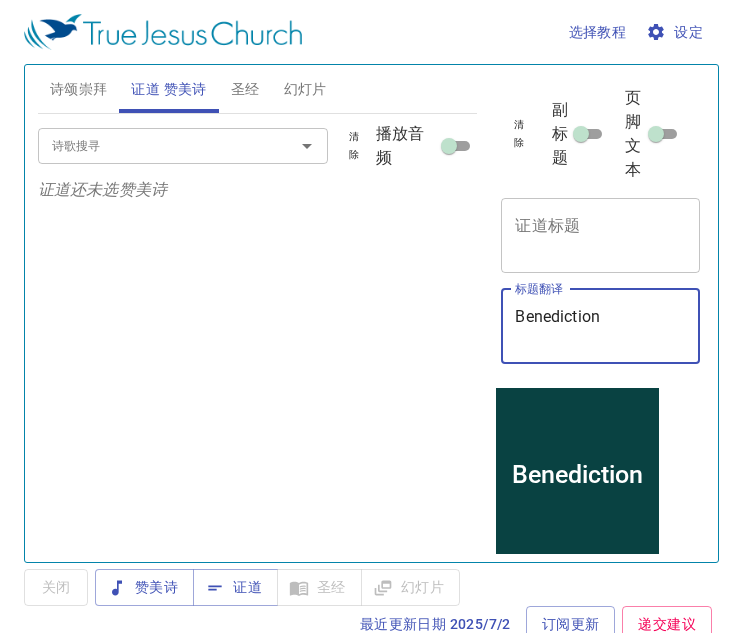 drag, startPoint x: 622, startPoint y: 318, endPoint x: 450, endPoint y: 325, distance: 172.14238 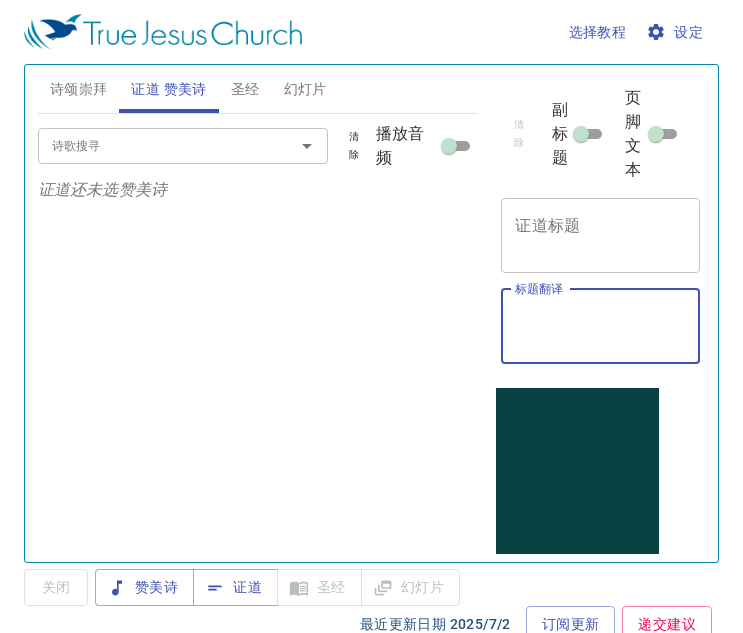 type 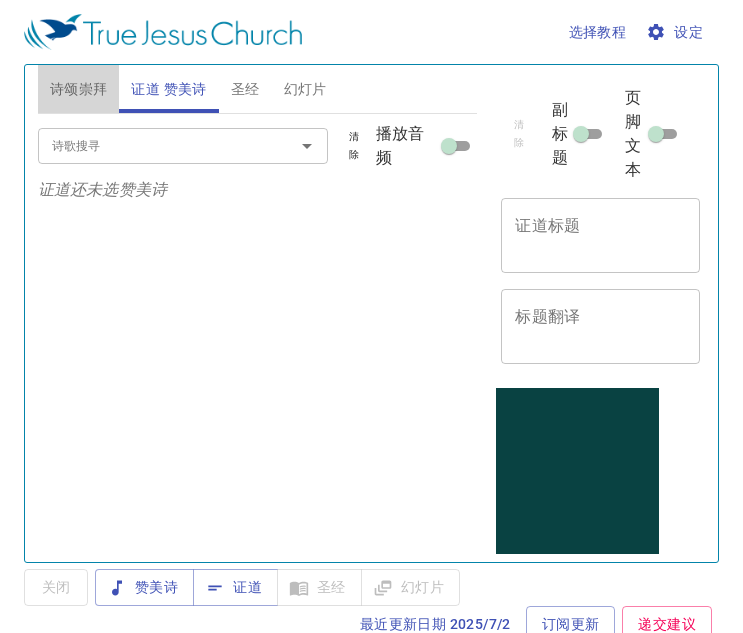 click on "诗颂崇拜" at bounding box center [79, 89] 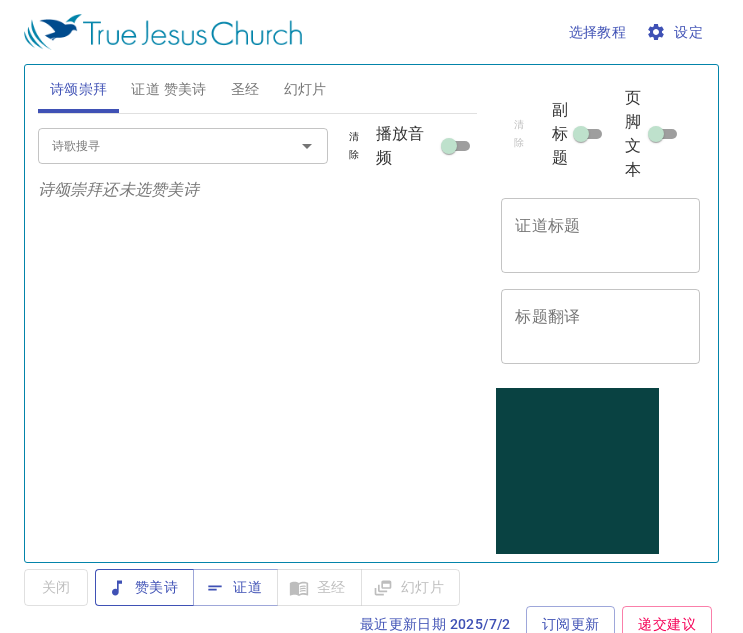 click on "赞美诗" at bounding box center [144, 587] 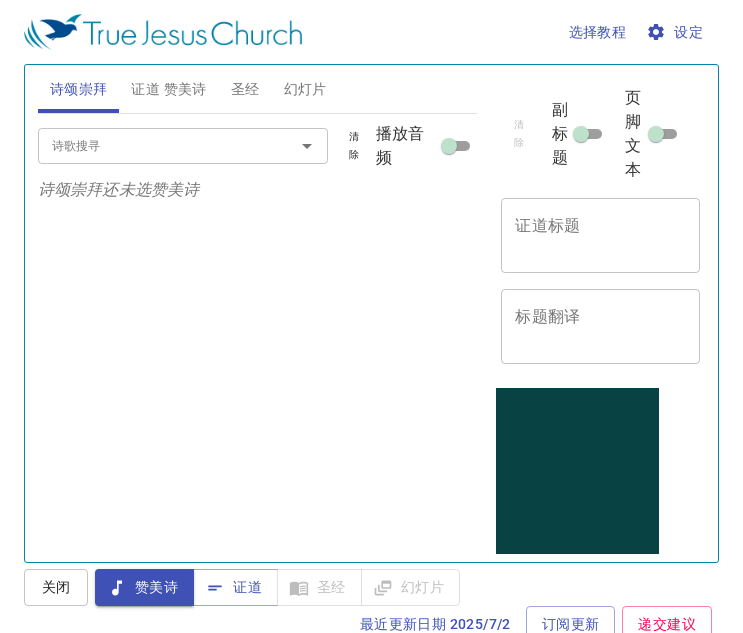 click on "证道标题" at bounding box center (600, 235) 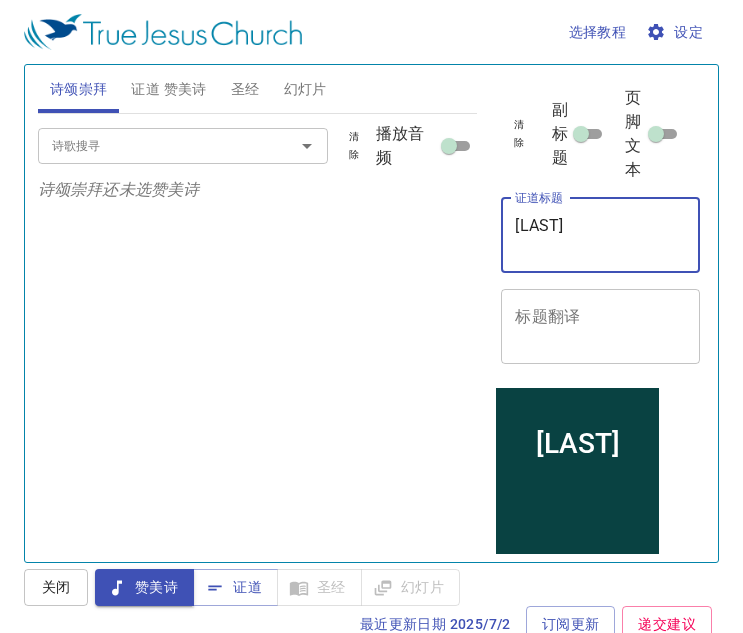 type on "shuang'zh" 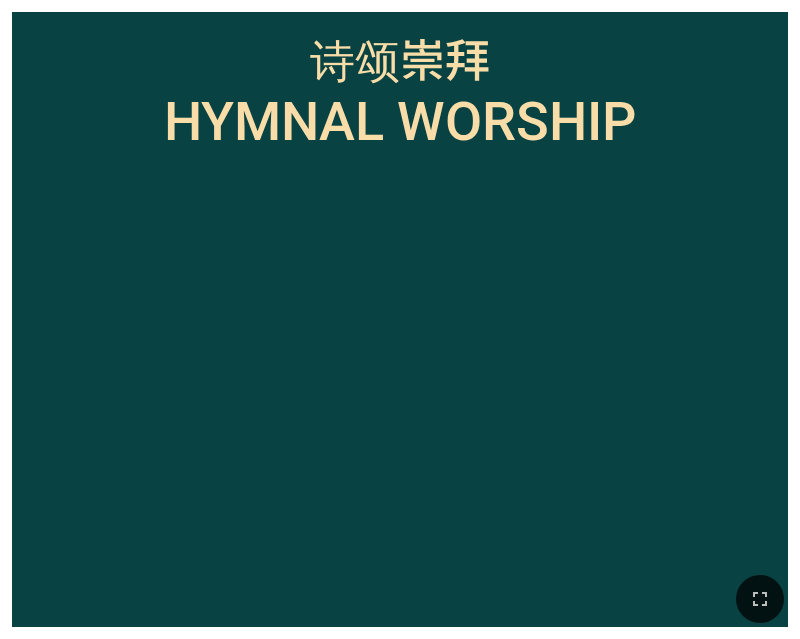 scroll, scrollTop: 0, scrollLeft: 0, axis: both 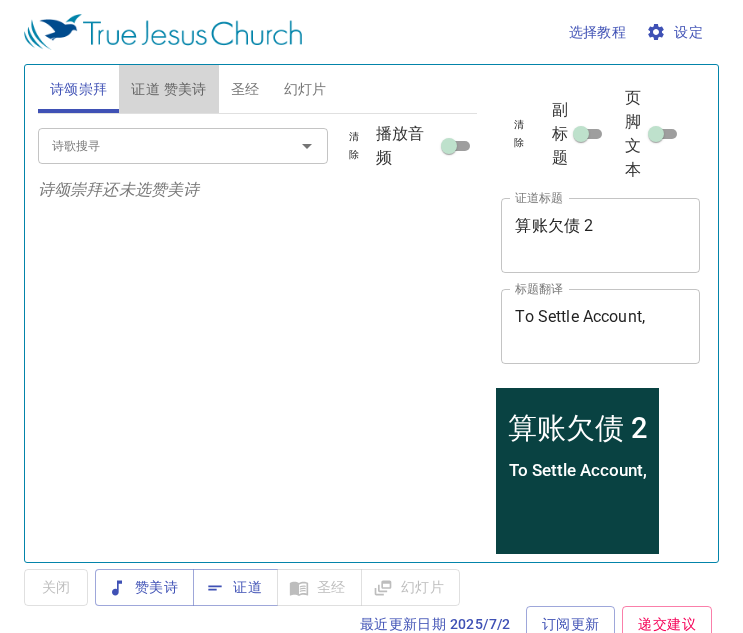 click on "证道 赞美诗" at bounding box center (168, 89) 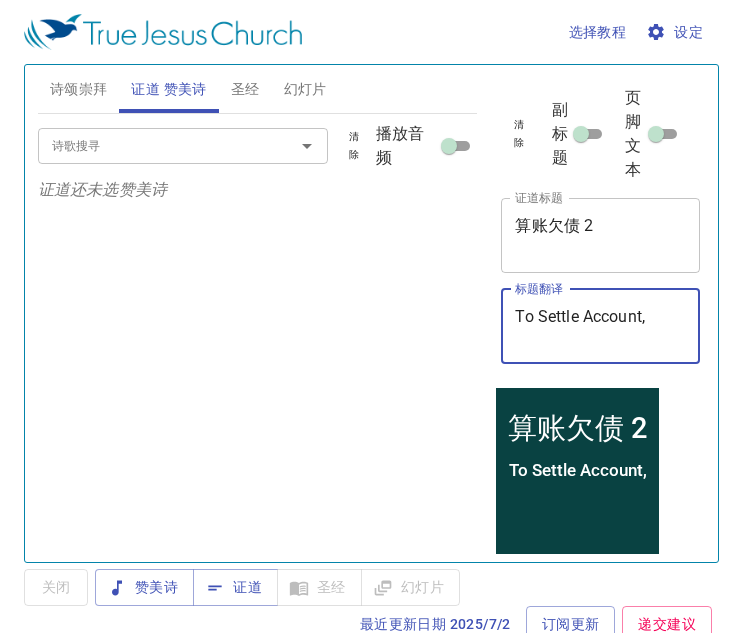 click on "To Settle Account," at bounding box center [600, 326] 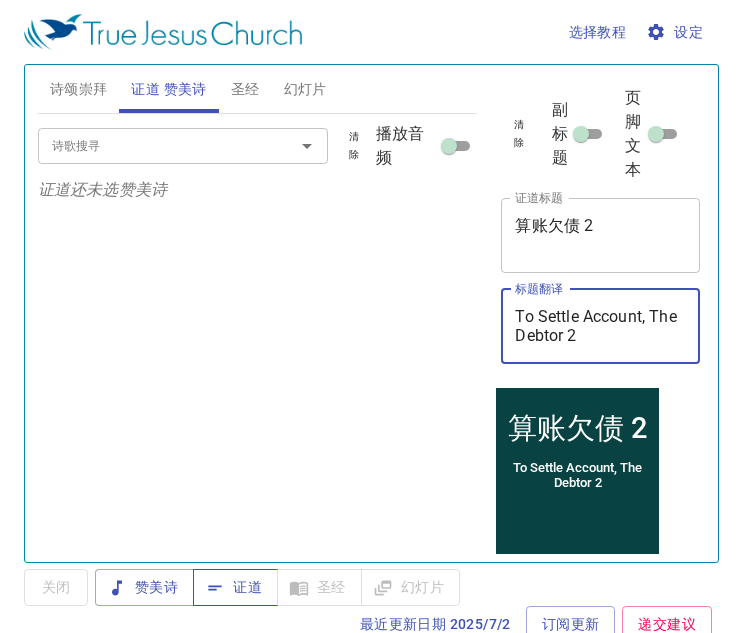 type on "To Settle Account, The Debtor 2" 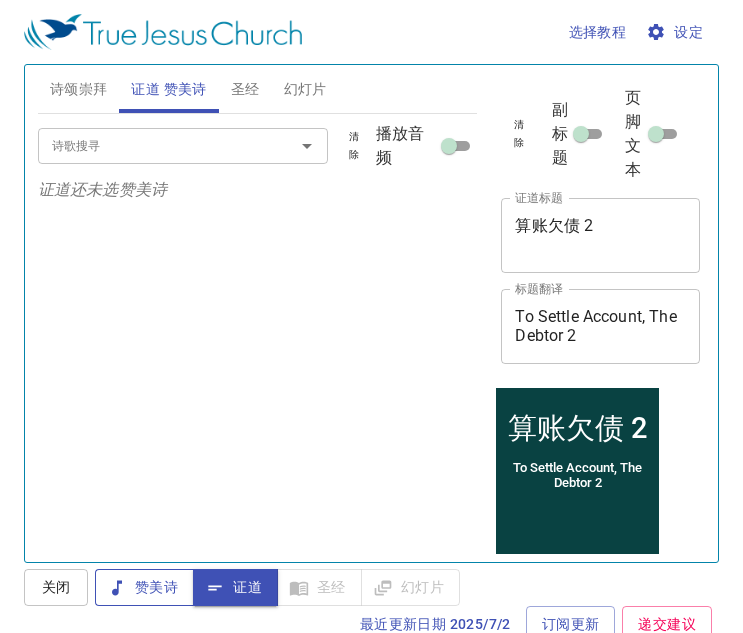 click on "赞美诗" at bounding box center (144, 587) 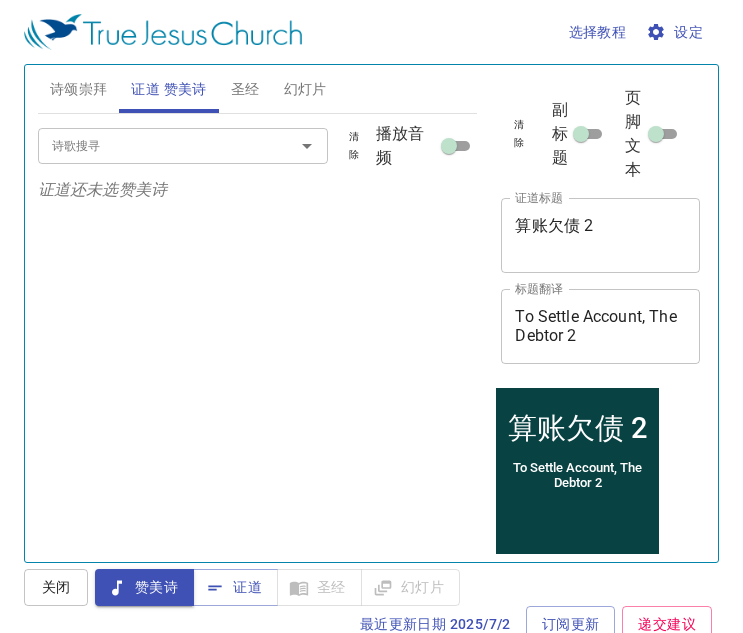 click on "诗歌搜寻" at bounding box center [153, 145] 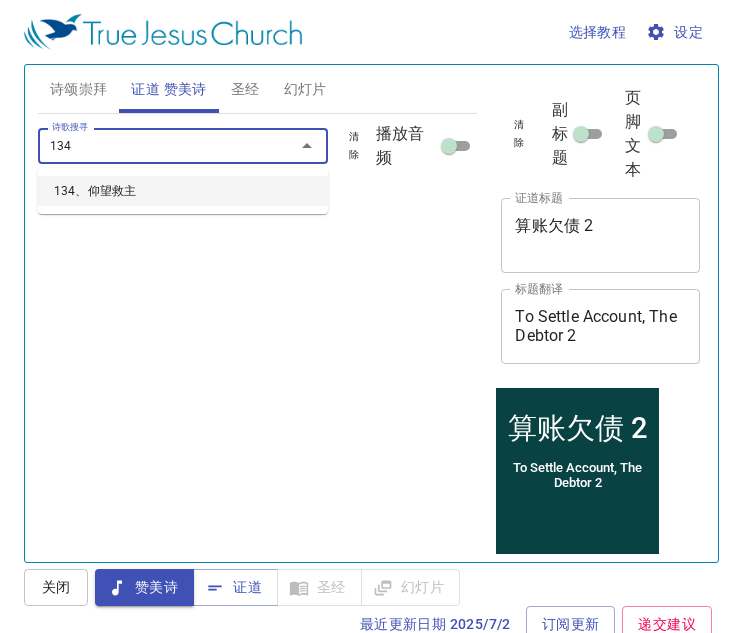 type on "134" 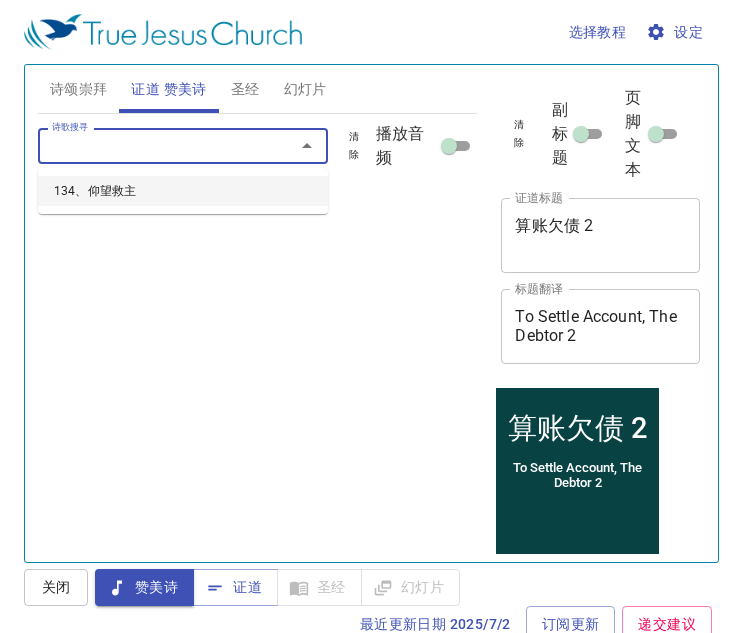 click on "诗歌搜寻 诗歌搜寻   清除 播放音频 证道还未选赞美诗" at bounding box center [258, 329] 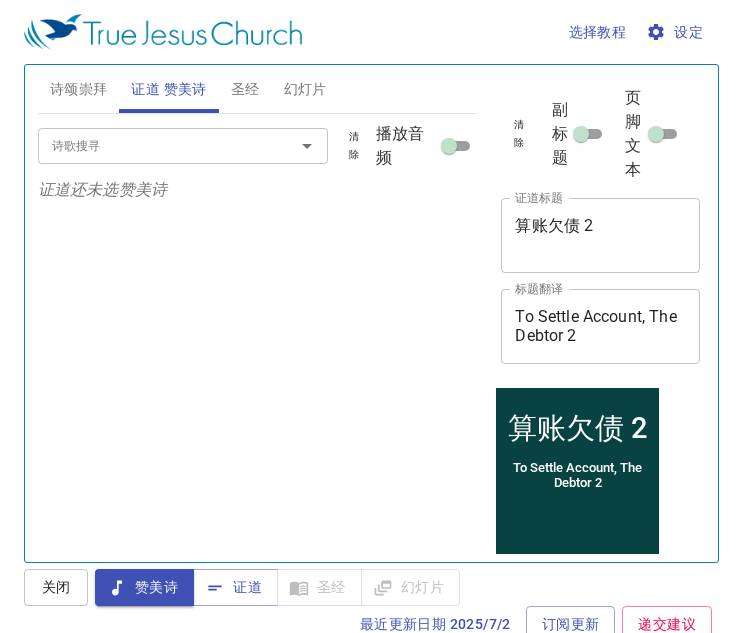 click on "诗歌搜寻" at bounding box center (153, 145) 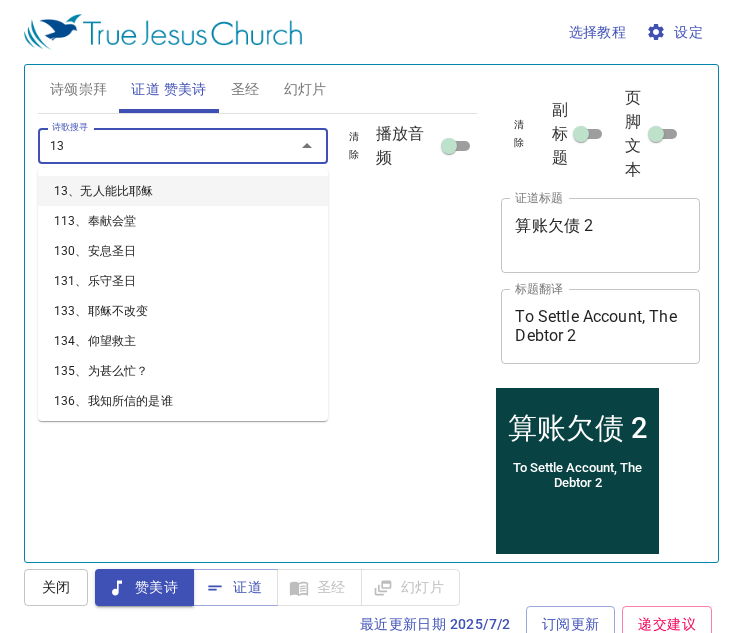 type on "134" 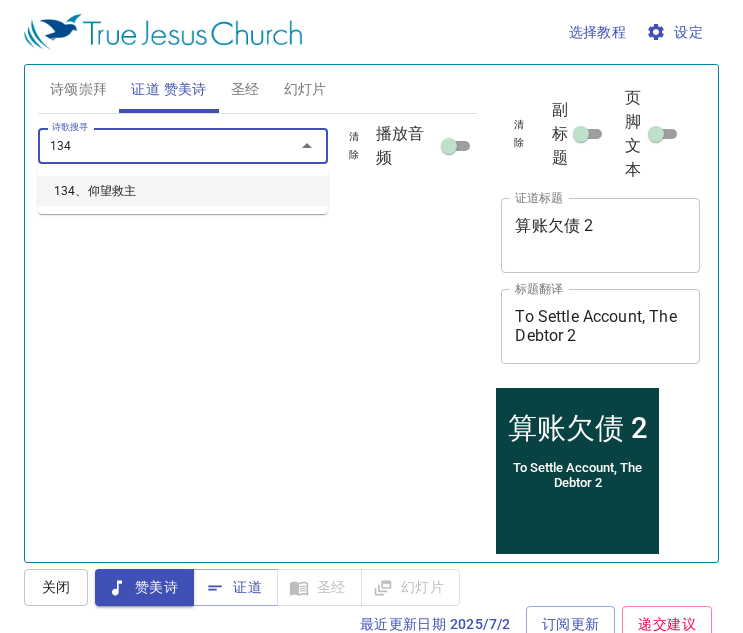 click on "134、仰望救主" at bounding box center [183, 191] 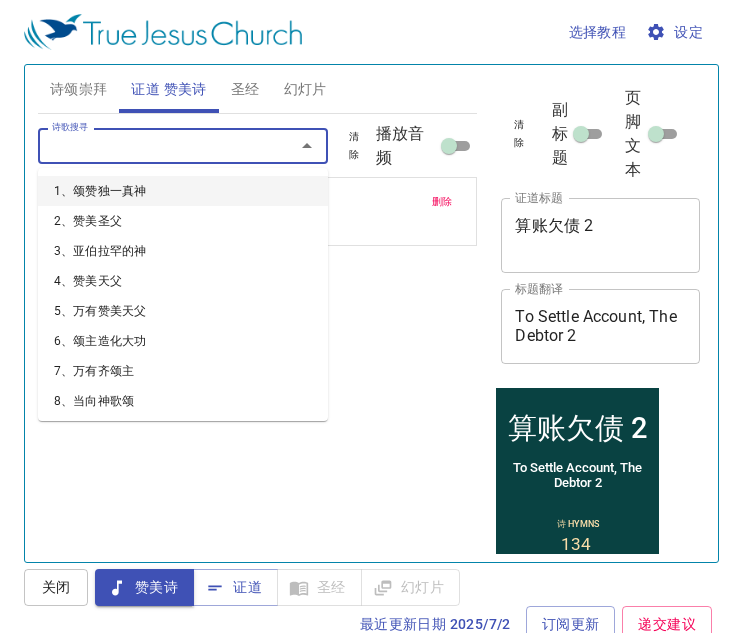 click on "诗歌搜寻" at bounding box center (153, 145) 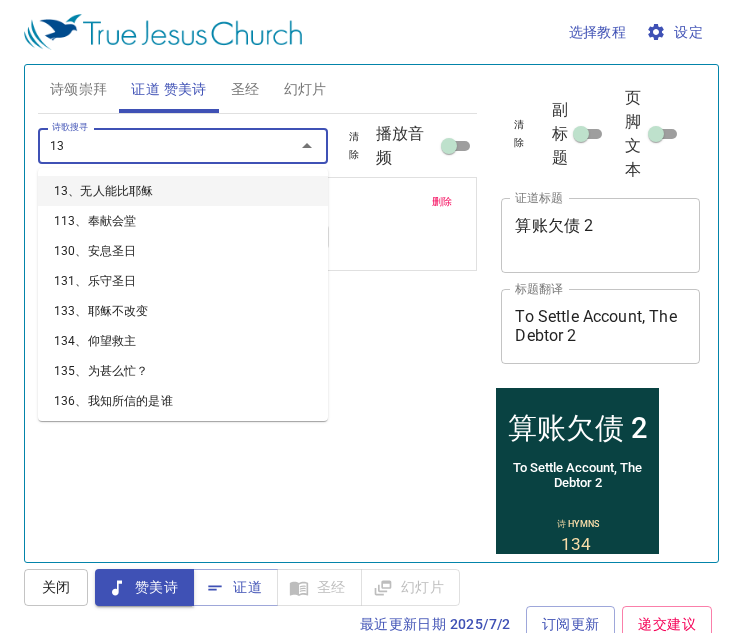 type on "136" 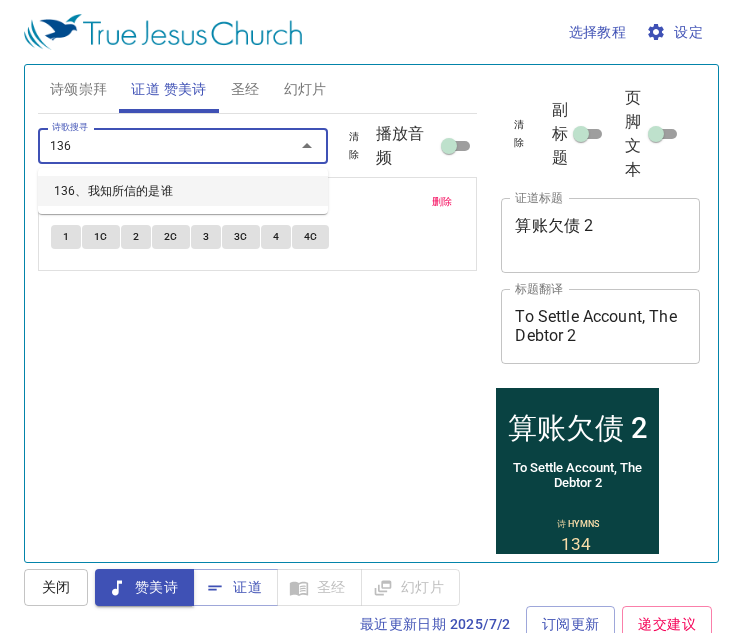 click on "136、我知所信的是谁" at bounding box center (183, 191) 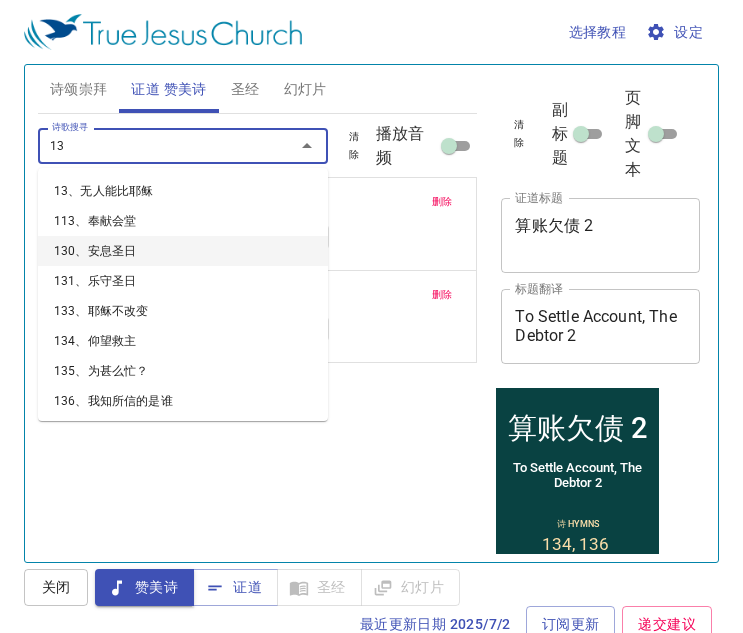 type on "137" 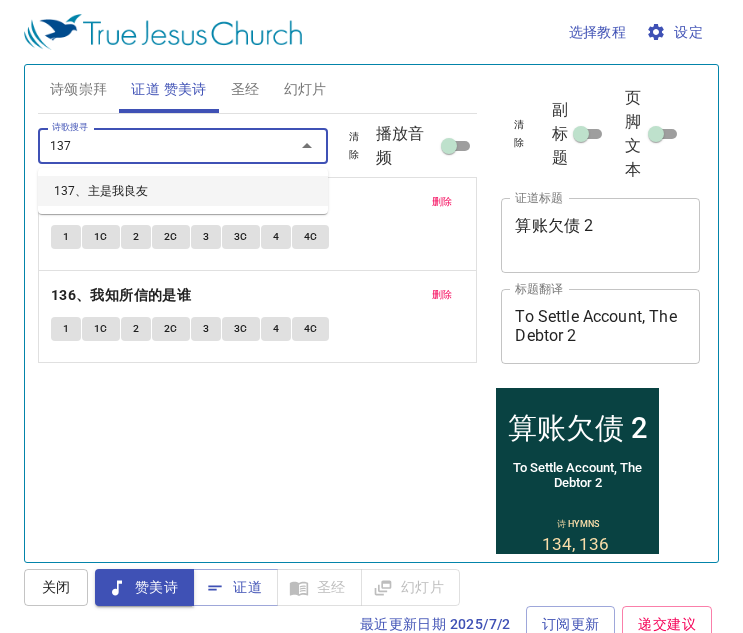 click on "137、主是我良友" at bounding box center (183, 191) 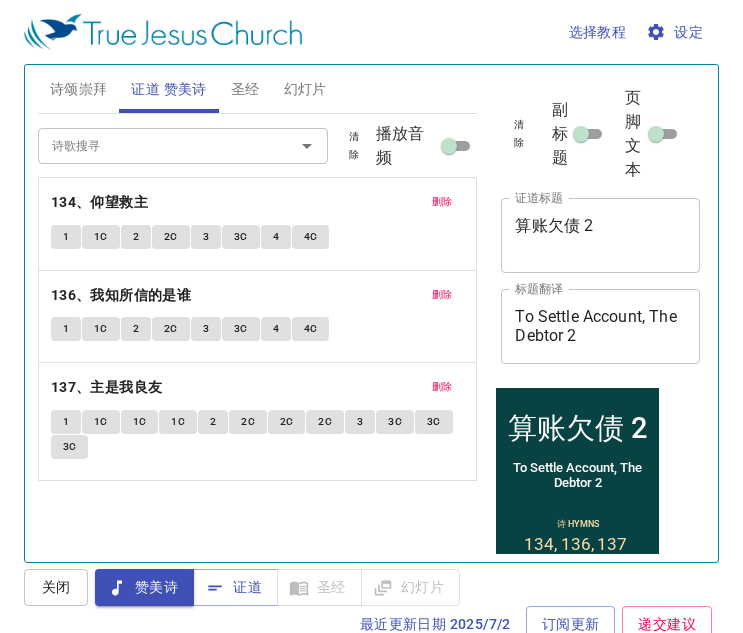 drag, startPoint x: 439, startPoint y: 485, endPoint x: 402, endPoint y: 485, distance: 37 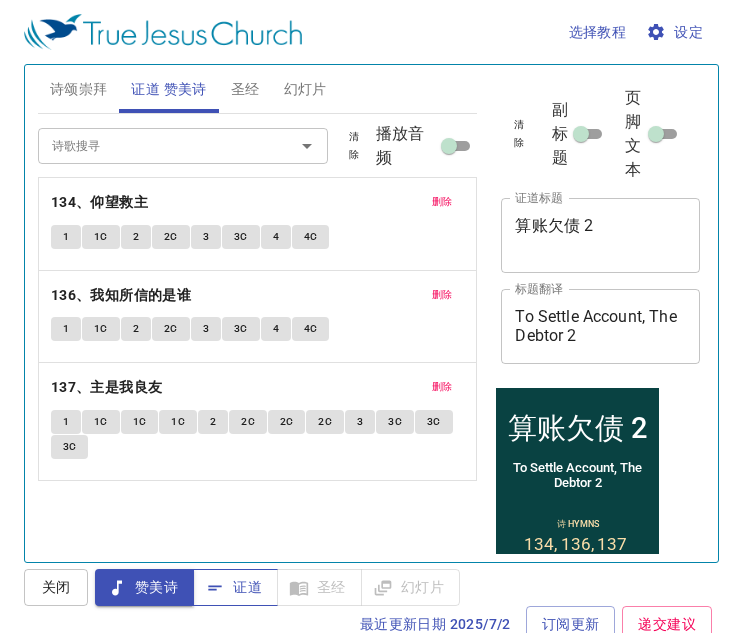 click on "证道" at bounding box center [235, 587] 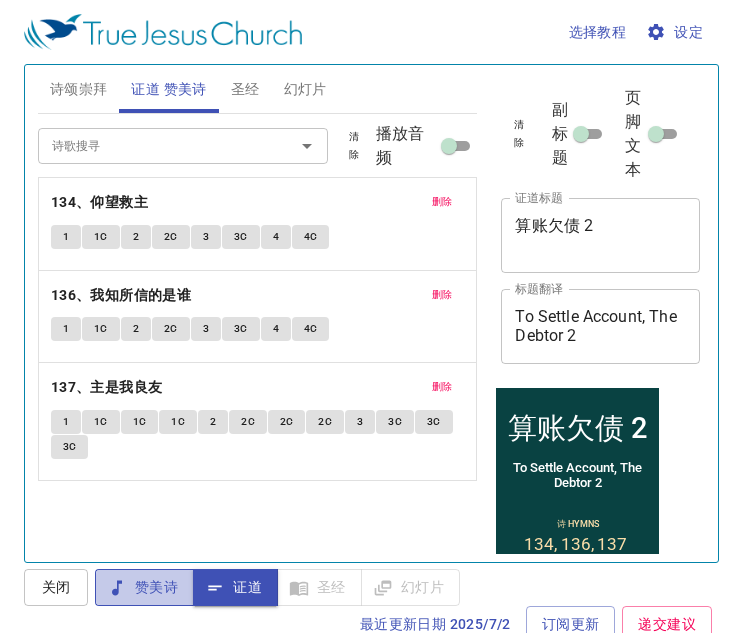click on "赞美诗" at bounding box center (144, 587) 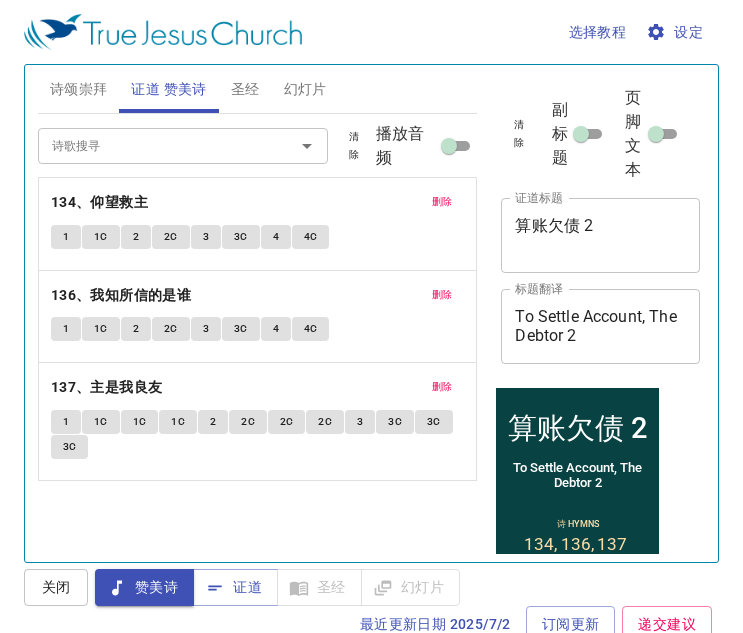 click on "1 1C 1C 1C 2 2C 2C 2C 3 3C 3C 3C" 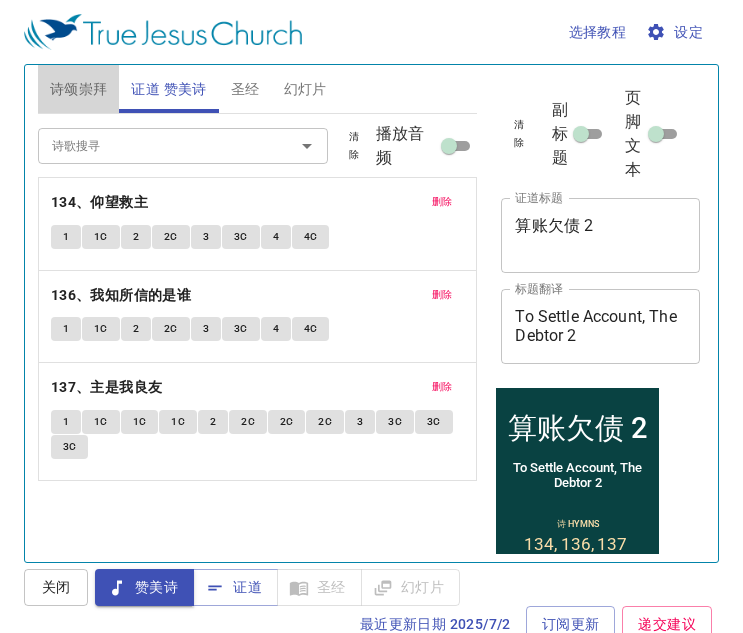click on "诗颂崇拜" at bounding box center [79, 89] 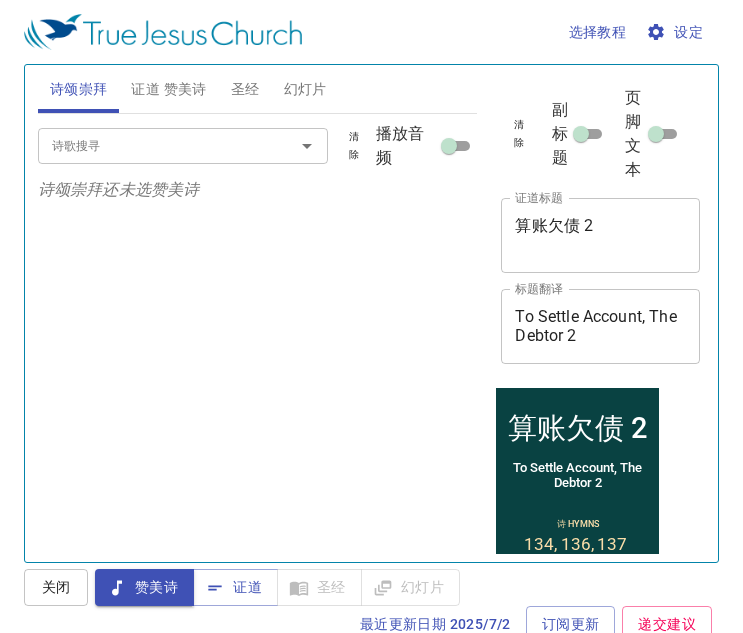 click on "诗歌搜寻" at bounding box center (153, 145) 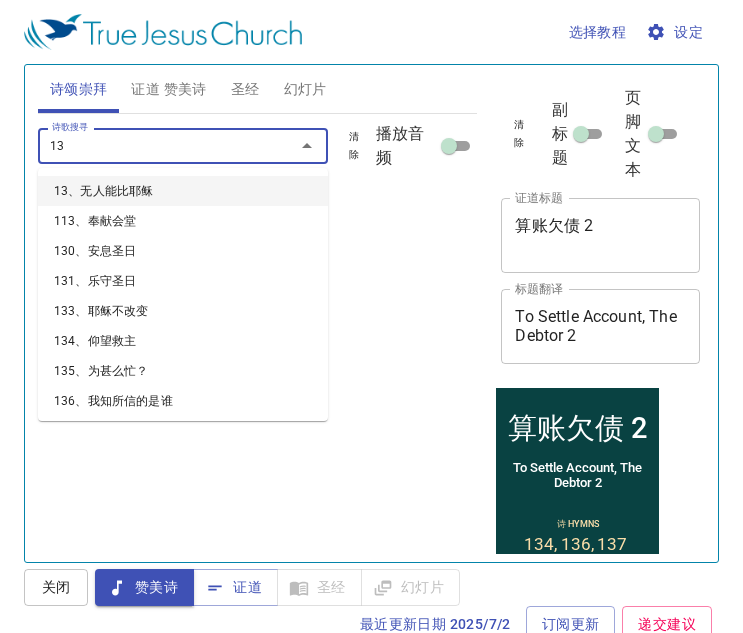 type on "134" 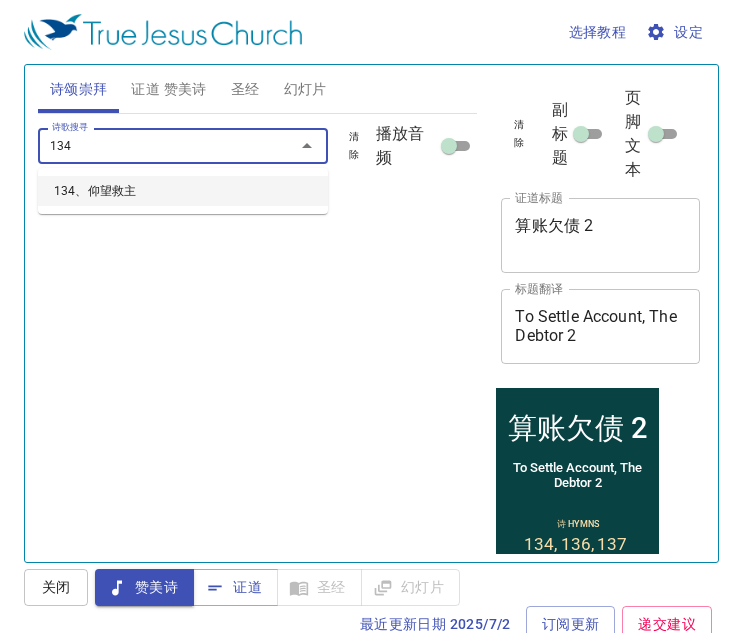 click on "134、仰望救主" at bounding box center [183, 191] 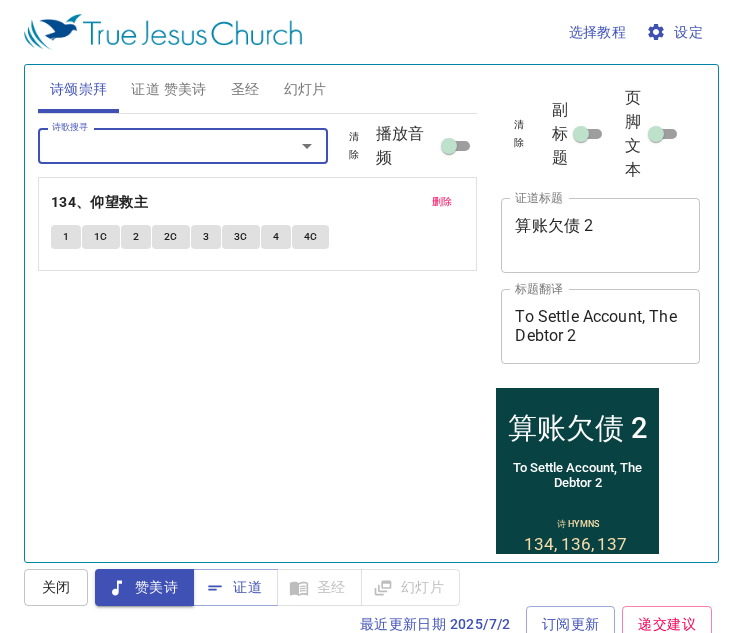 click on "诗歌搜寻 诗歌搜寻   清除 播放音频 删除 134、仰望救主   1 1C 2 2C 3 3C 4 4C" at bounding box center [258, 329] 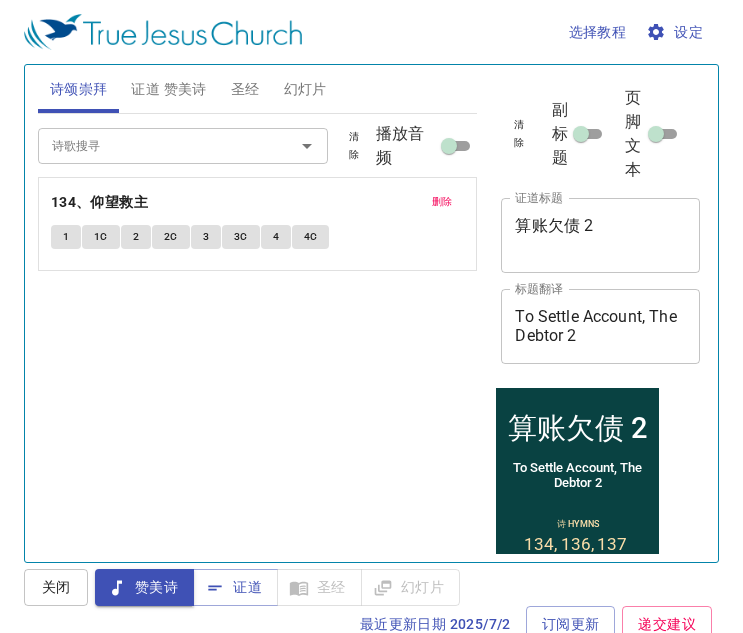 click on "诗歌搜寻" at bounding box center (153, 145) 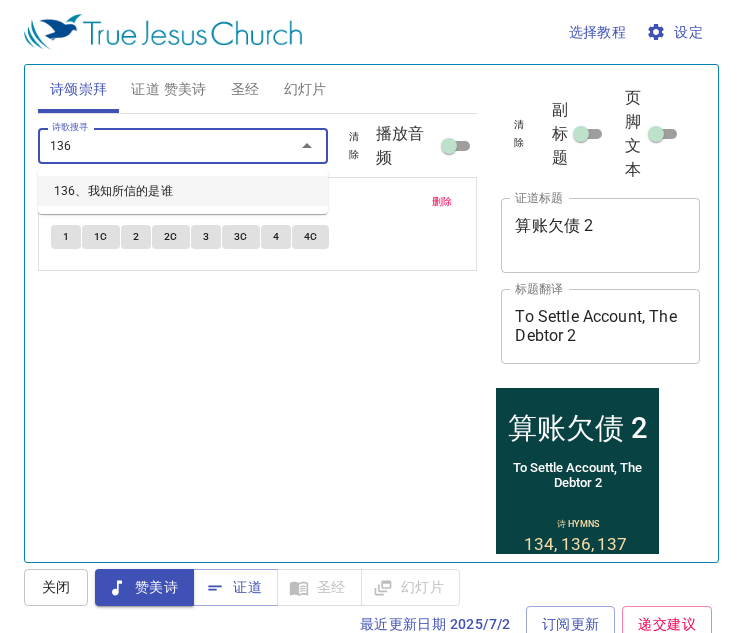 type on "136" 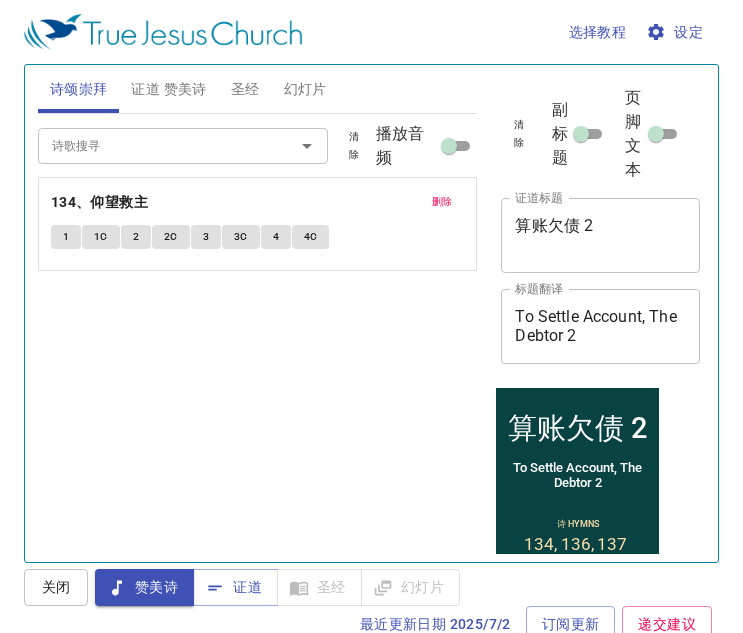 click on "诗歌搜寻 诗歌搜寻   清除 播放音频 删除 134、仰望救主   1 1C 2 2C 3 3C 4 4C" at bounding box center (258, 329) 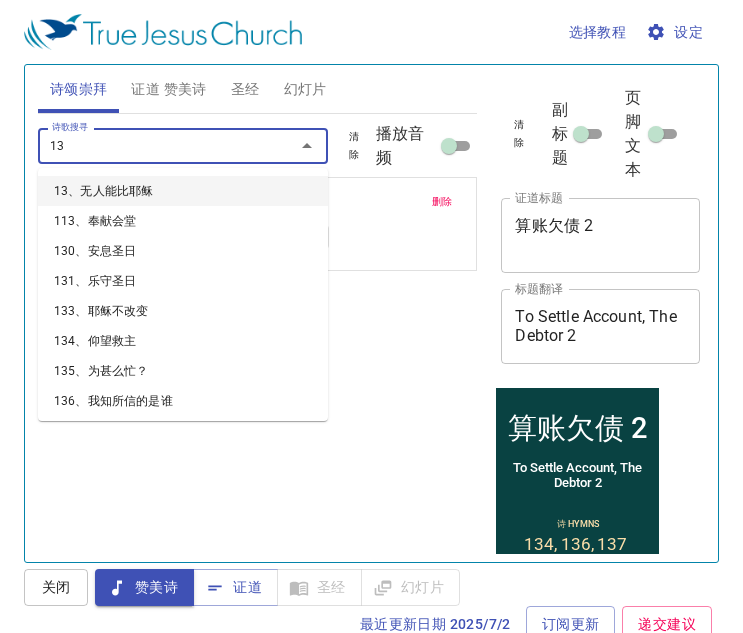 type on "136" 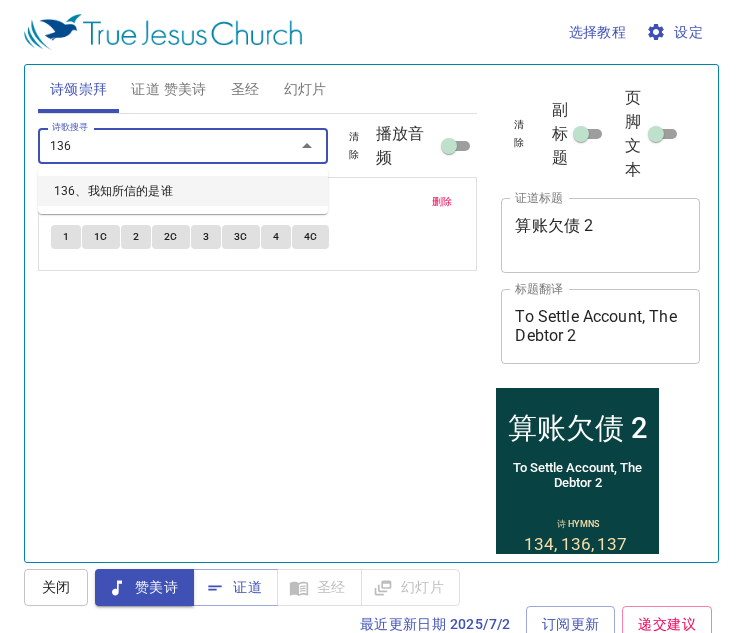 click on "136、我知所信的是谁" at bounding box center (183, 191) 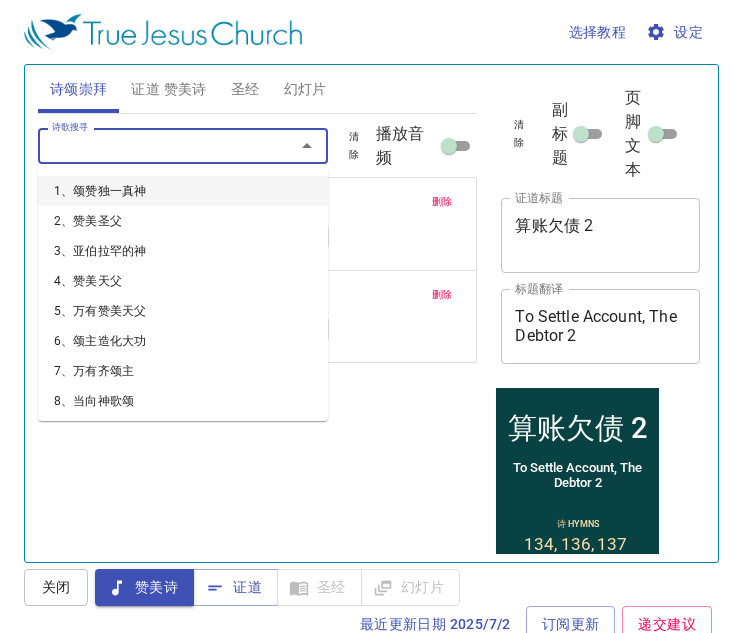 click on "诗歌搜寻" at bounding box center [153, 145] 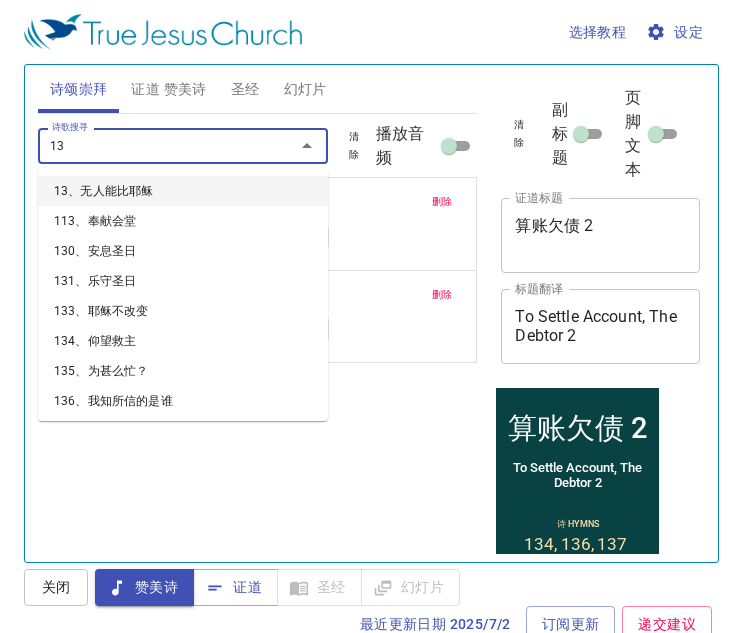type on "137" 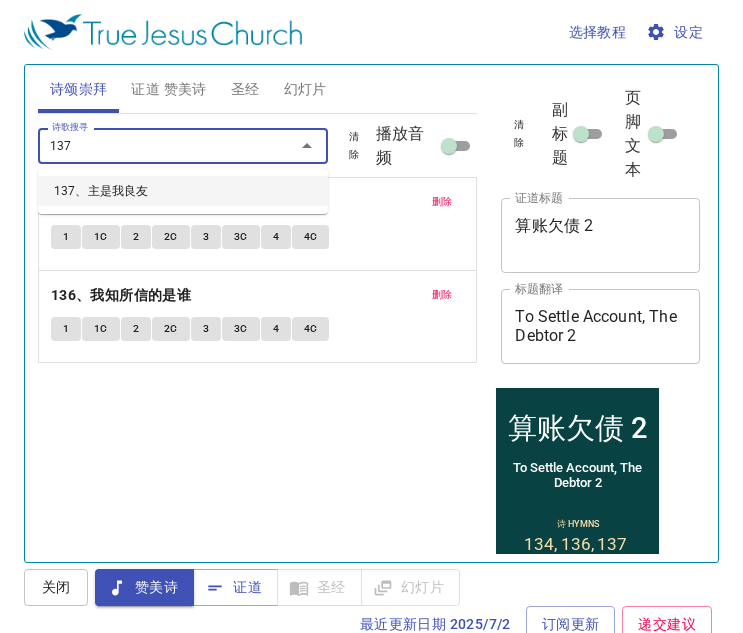click on "137、主是我良友" at bounding box center [183, 191] 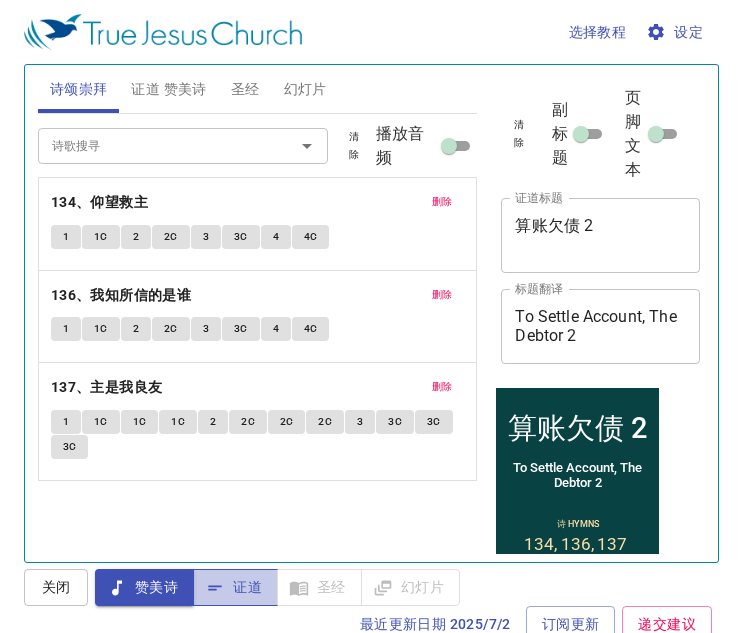 click on "证道" at bounding box center (235, 587) 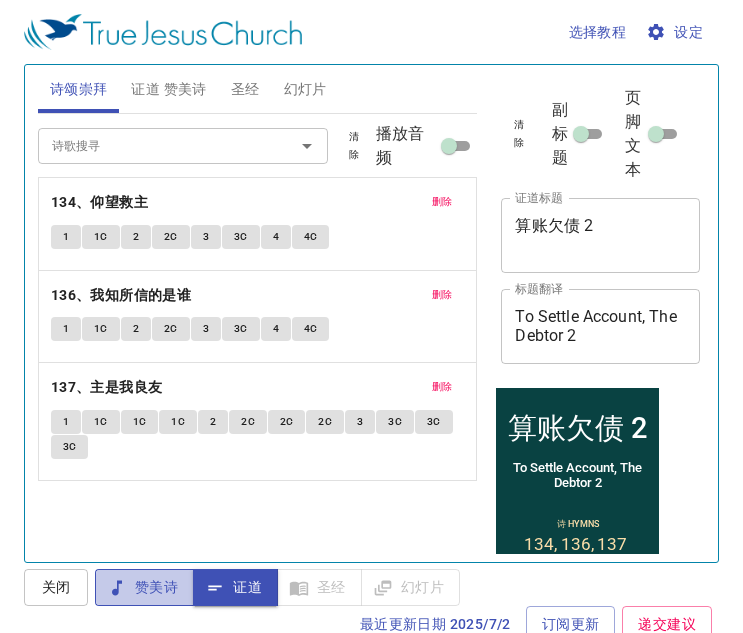 click on "赞美诗" at bounding box center (144, 587) 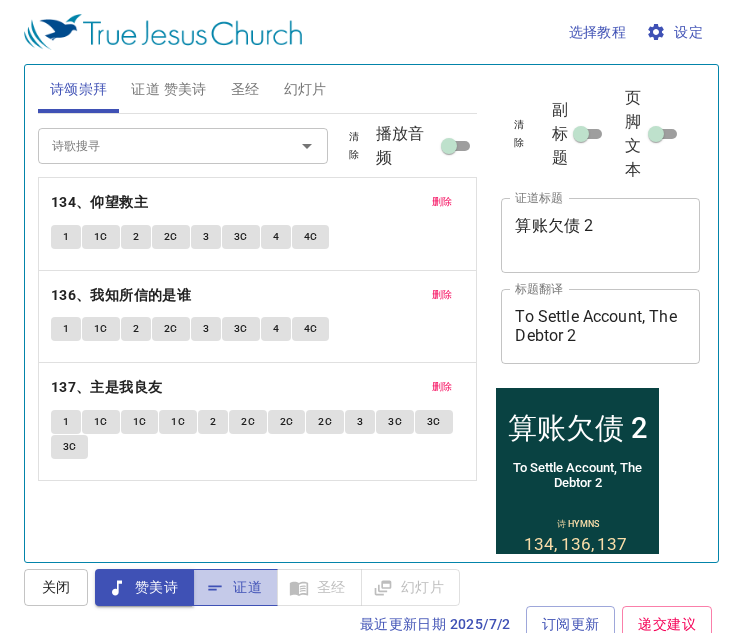 click 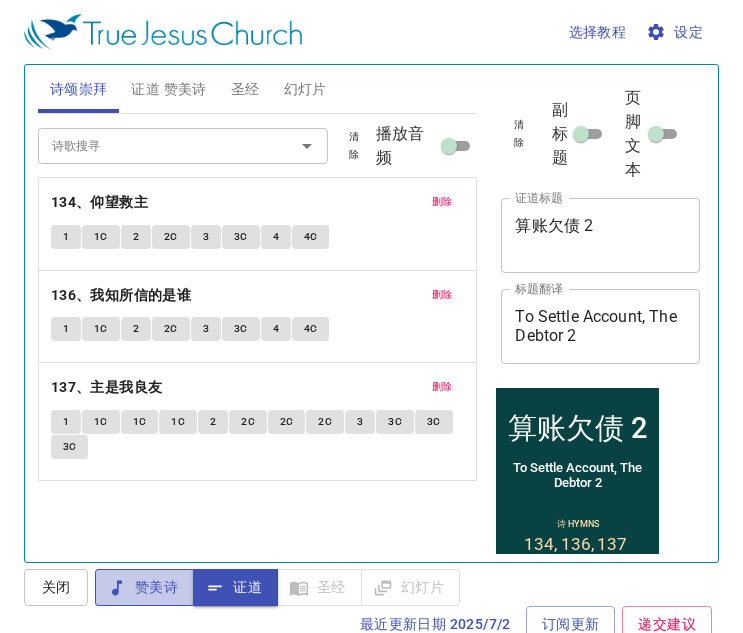 click on "赞美诗" at bounding box center (144, 587) 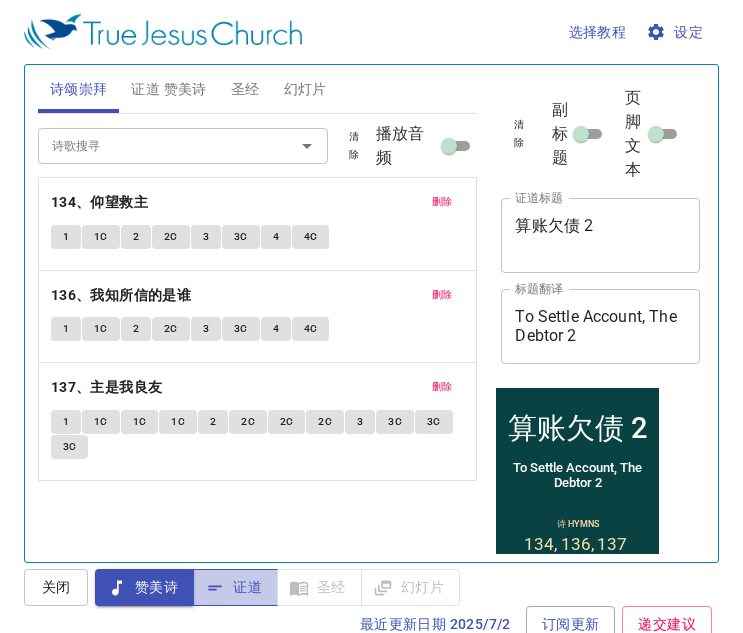 click on "证道" at bounding box center [235, 587] 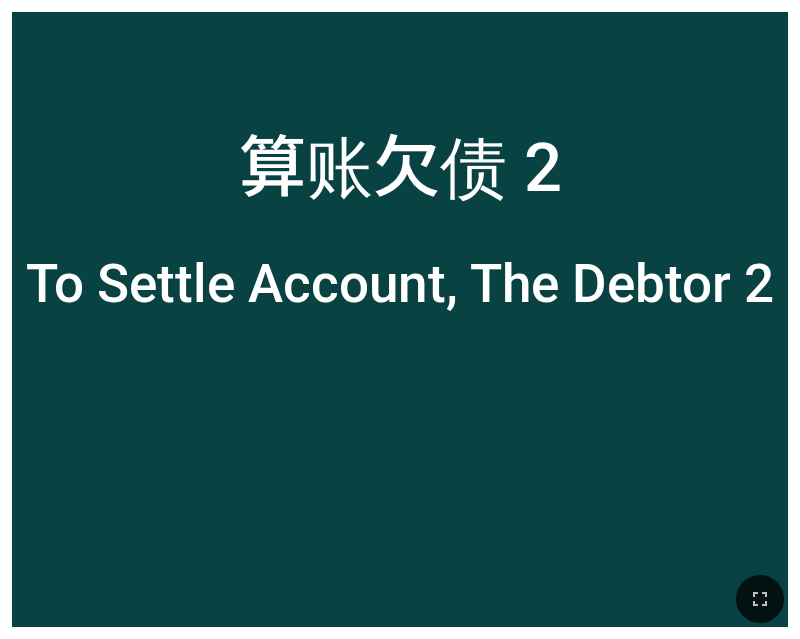 scroll, scrollTop: 0, scrollLeft: 0, axis: both 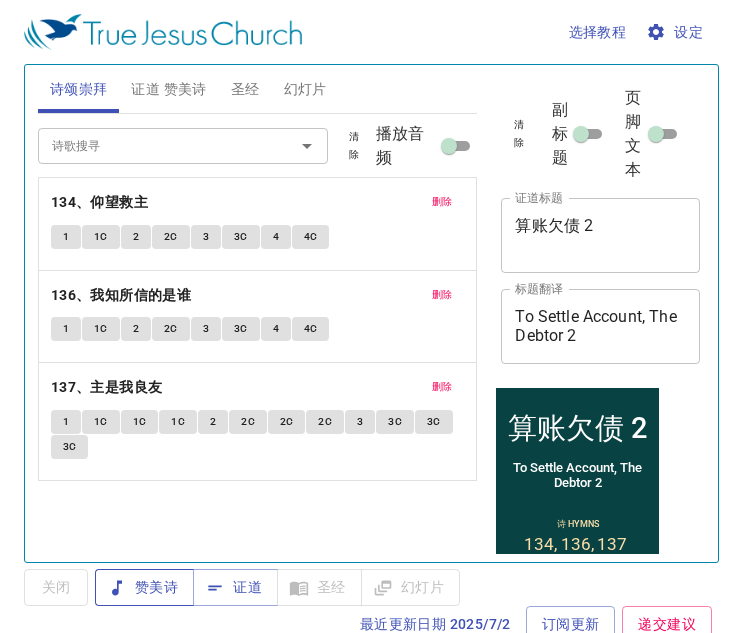 click on "赞美诗" at bounding box center (144, 587) 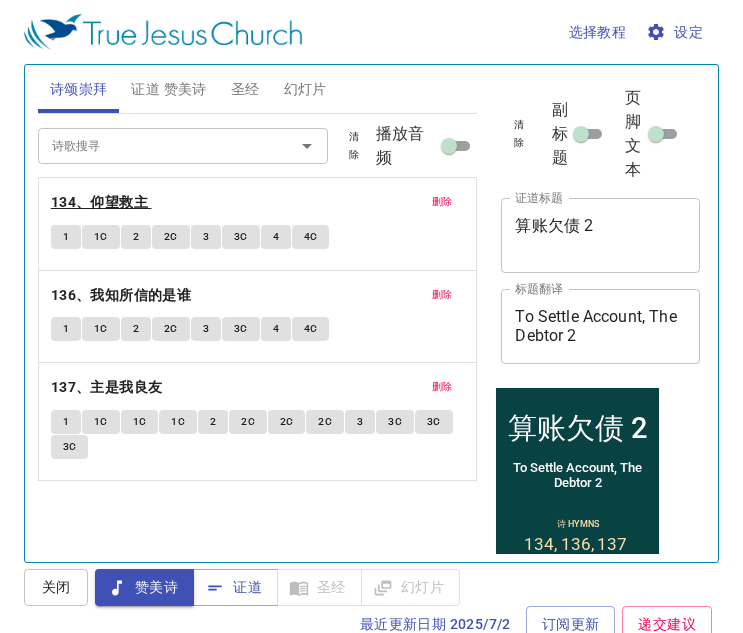 click on "134、仰望救主" at bounding box center (99, 202) 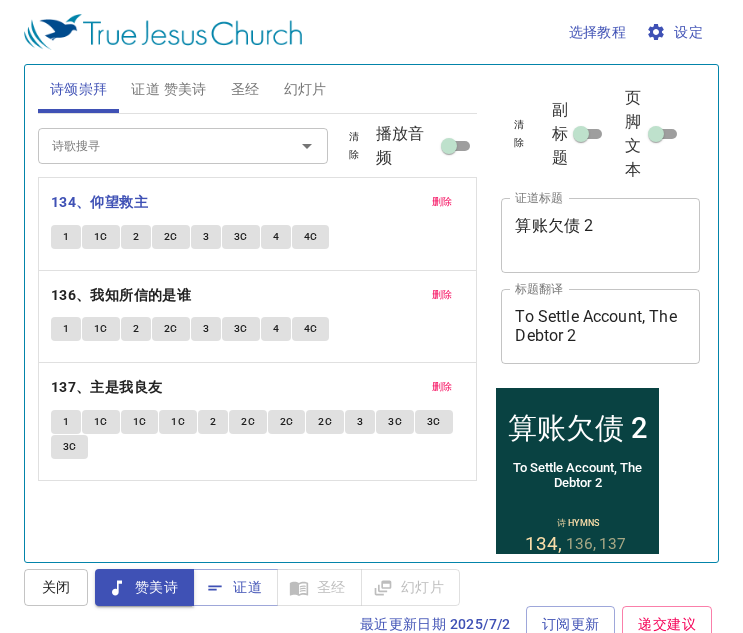 click on "诗颂崇拜" at bounding box center [79, 89] 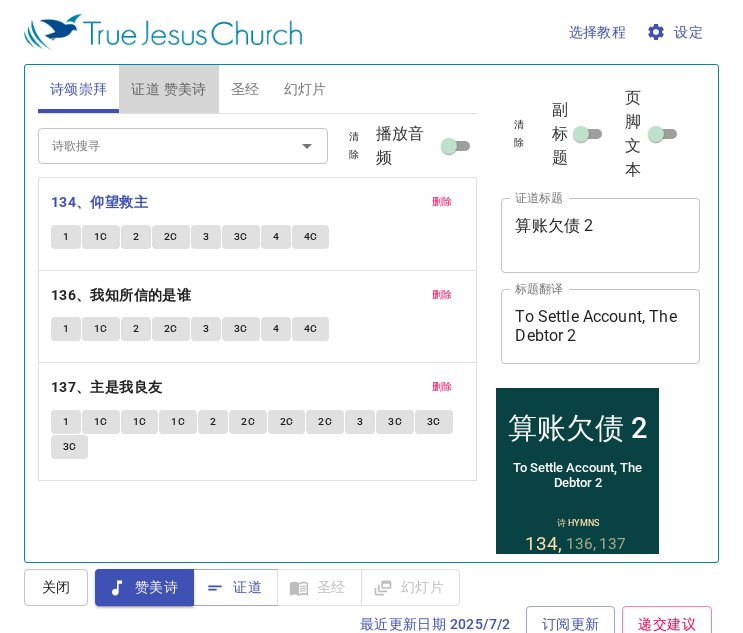 click on "证道 赞美诗" at bounding box center [168, 89] 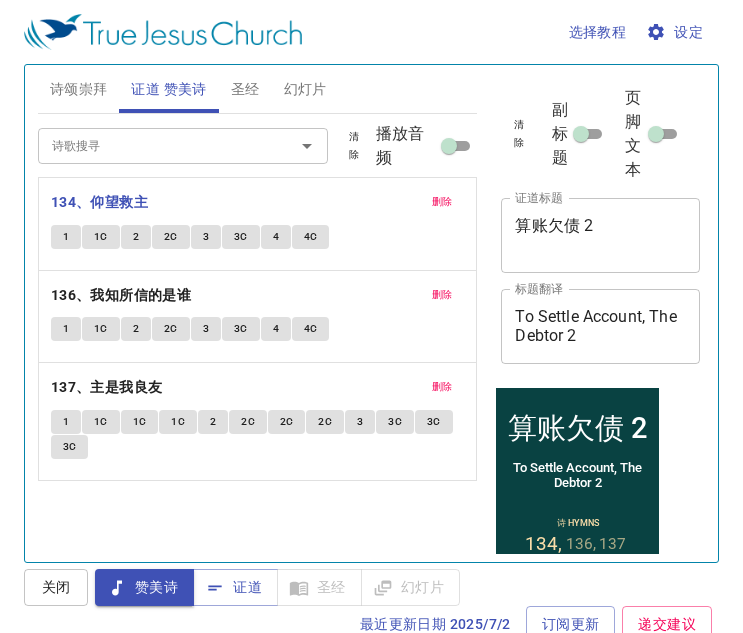 click on "删除" at bounding box center [442, 202] 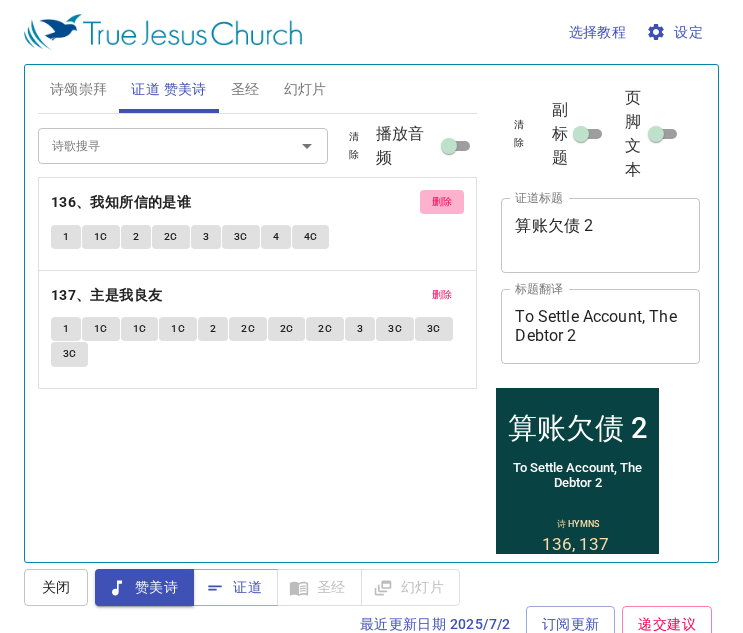 click on "删除" at bounding box center (442, 202) 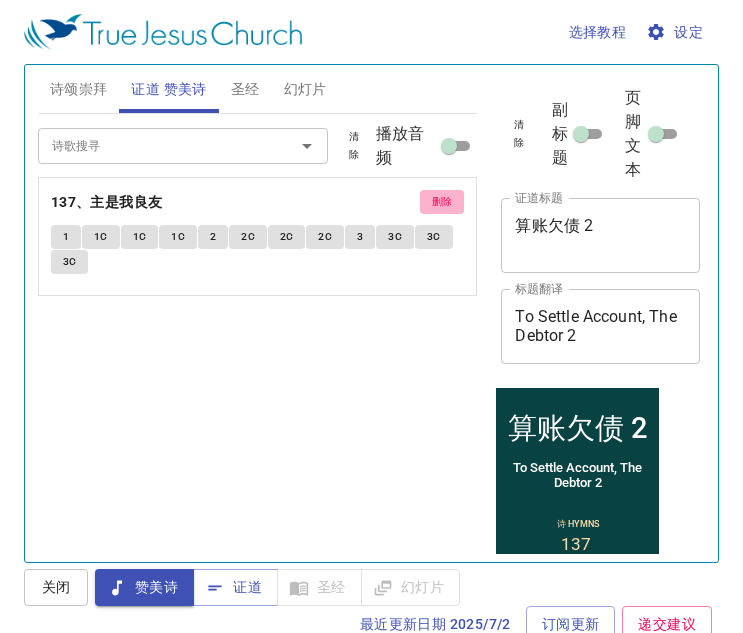 click on "删除" at bounding box center [442, 202] 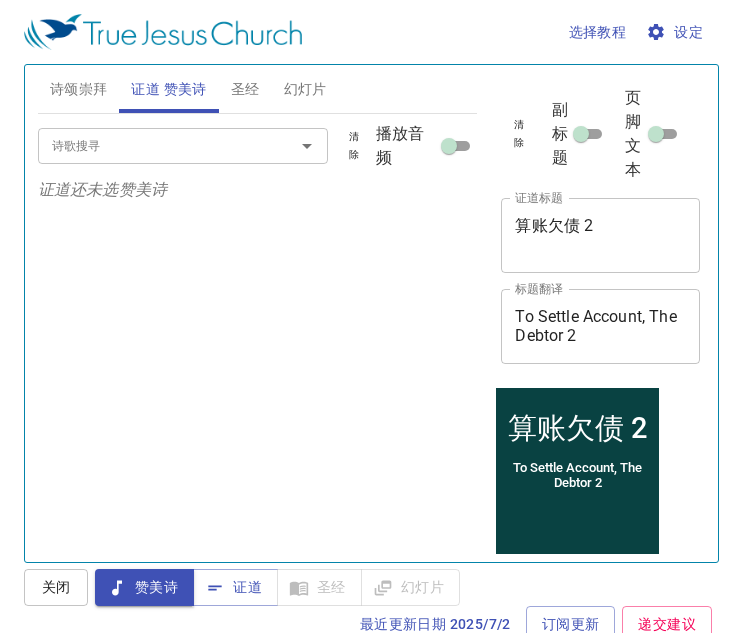 click on "诗歌搜寻" at bounding box center [153, 145] 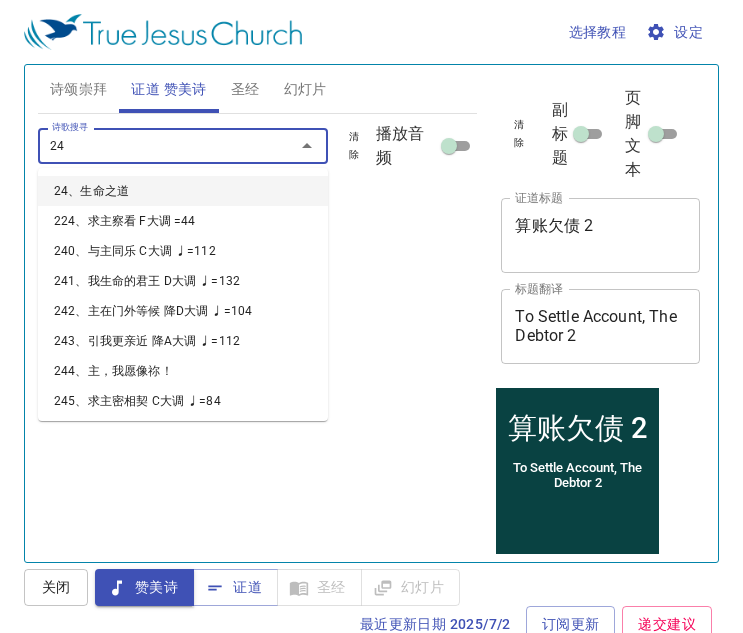 type on "243" 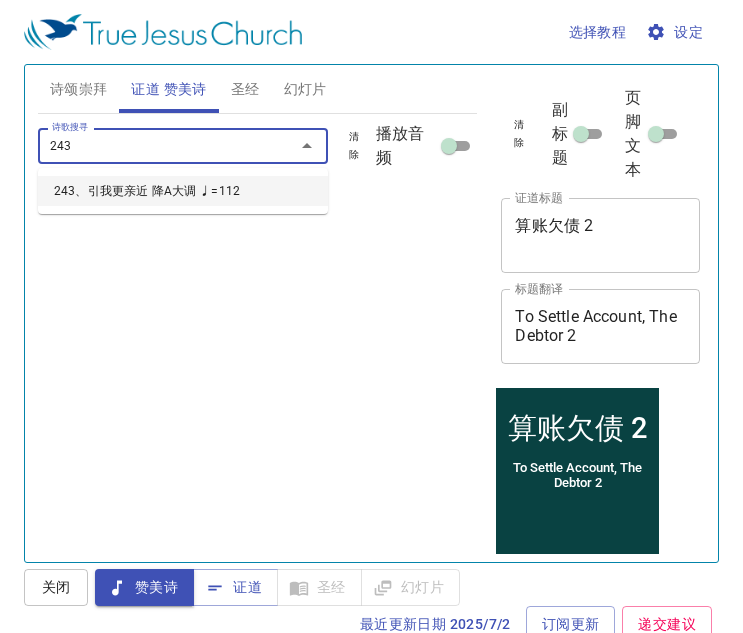 click on "243、引我更亲近 降A大调 ♩=112" at bounding box center [183, 191] 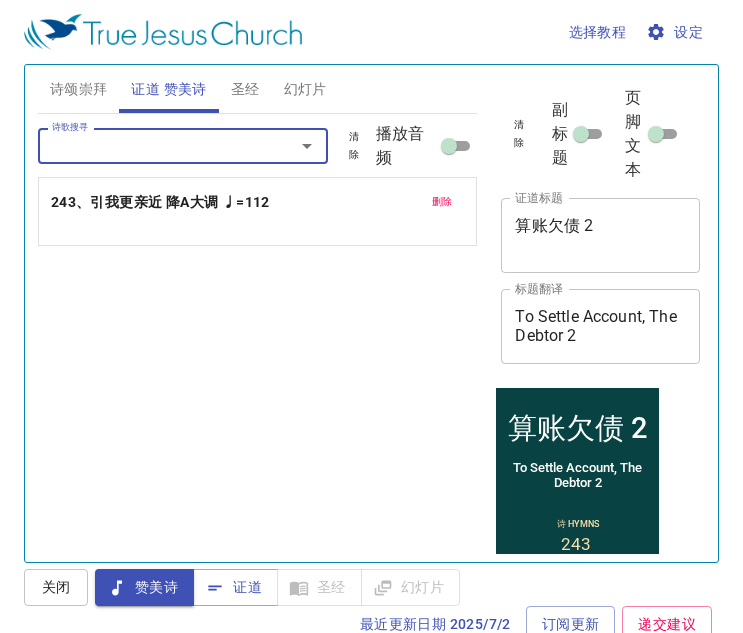 click on "诗歌搜寻" at bounding box center (153, 145) 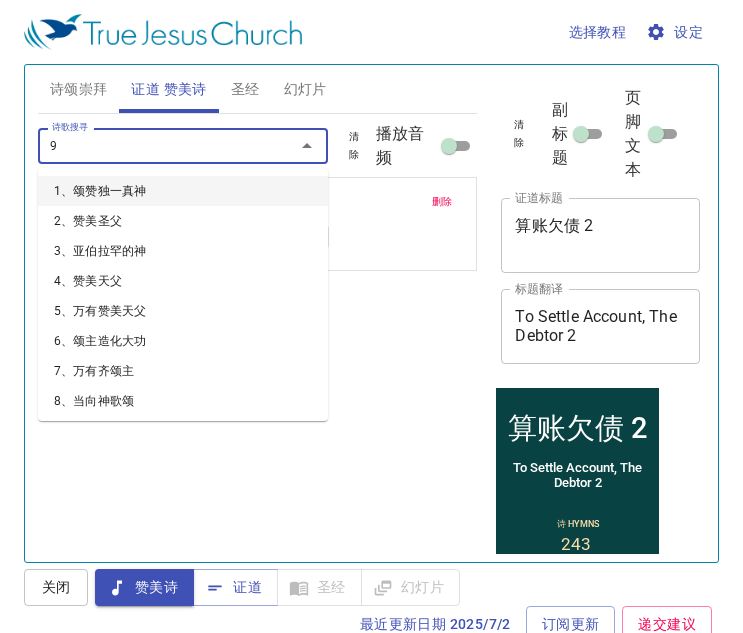 type on "90" 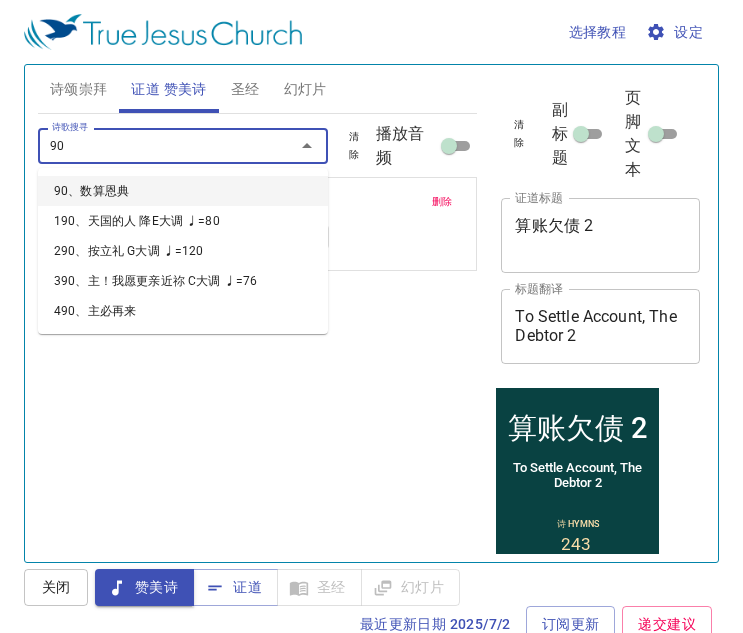 click on "90、数算恩典" at bounding box center (183, 191) 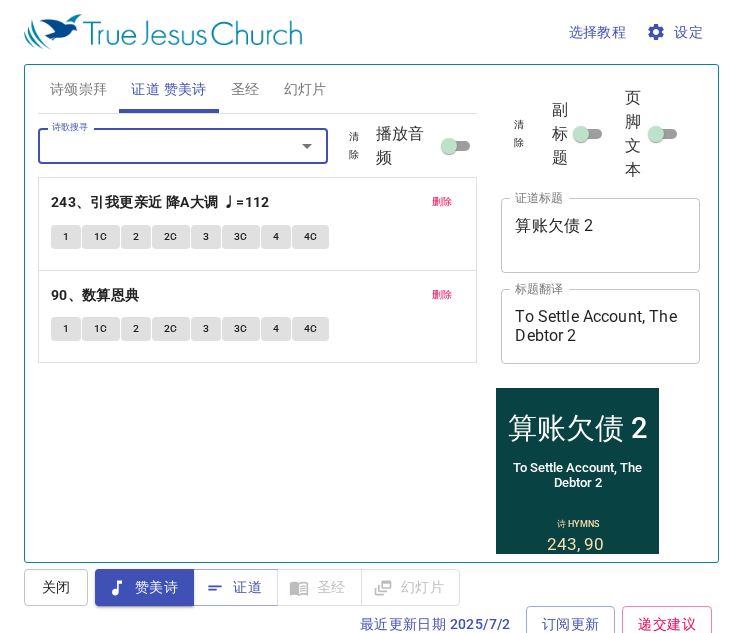click on "诗颂崇拜" at bounding box center (79, 89) 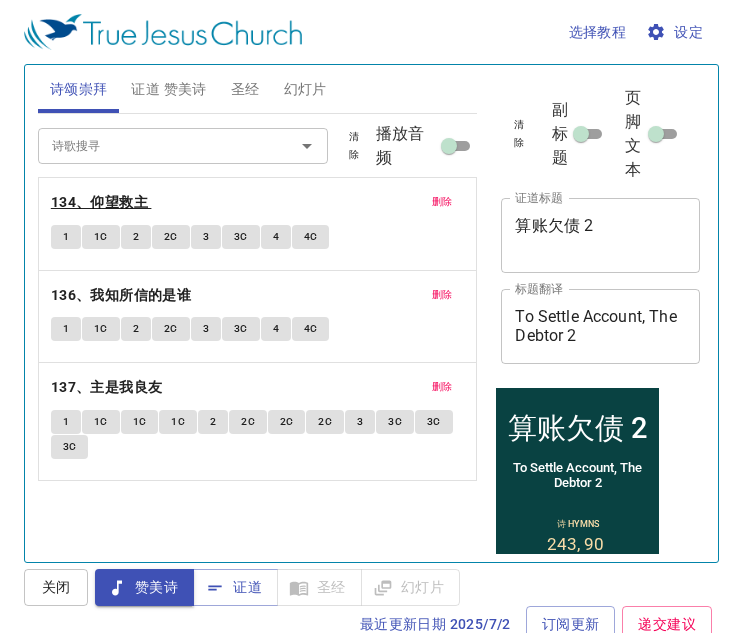 click on "134、仰望救主" at bounding box center [99, 202] 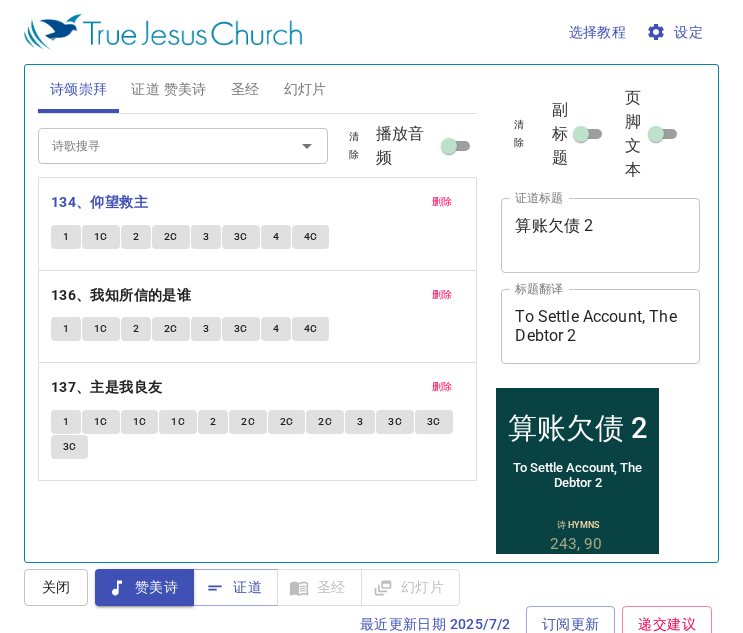 click on "算账欠债 2" at bounding box center (600, 235) 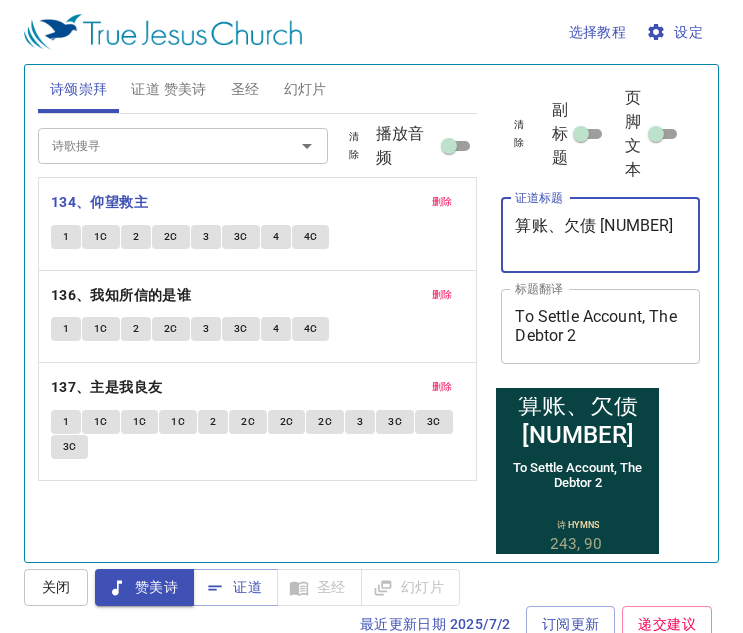 type on "算账、欠债 2" 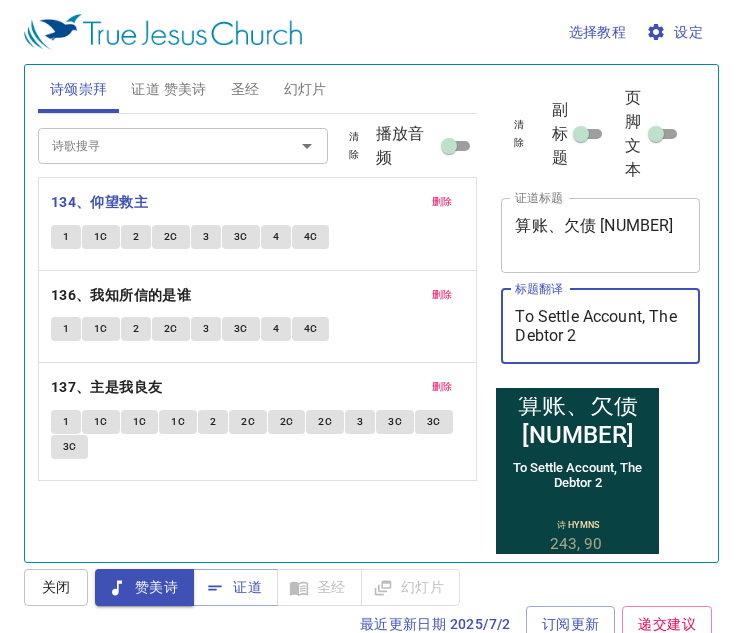click on "To Settle Account, The Debtor 2" at bounding box center (600, 326) 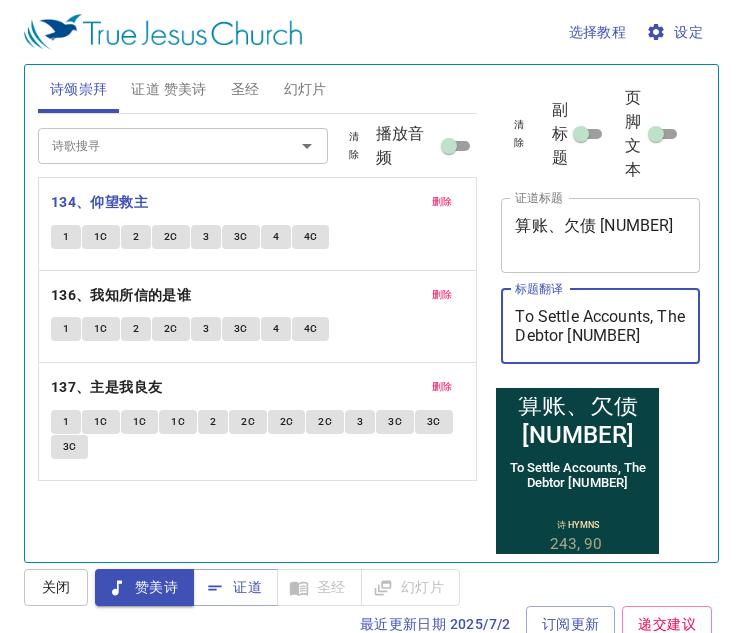 click on "To Settle Accounts, The Debtor 2" at bounding box center [600, 326] 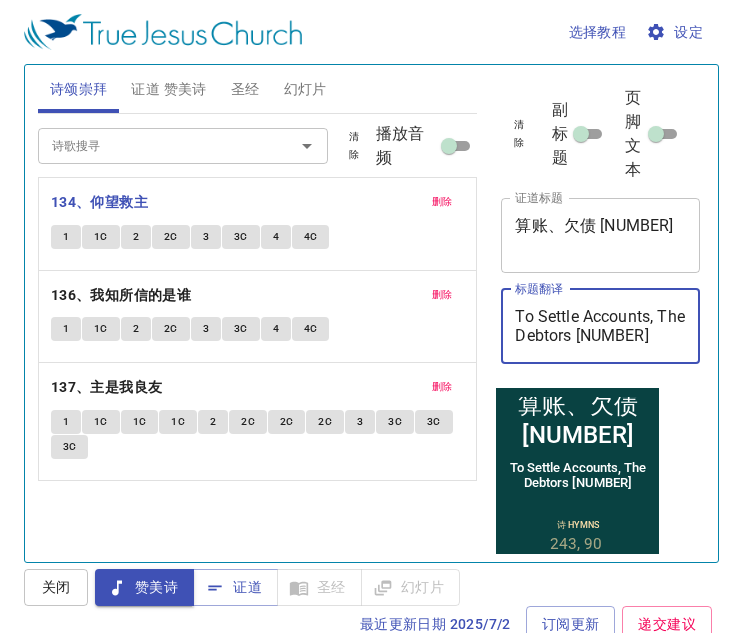 type on "To Settle Accounts, The Debtors 2" 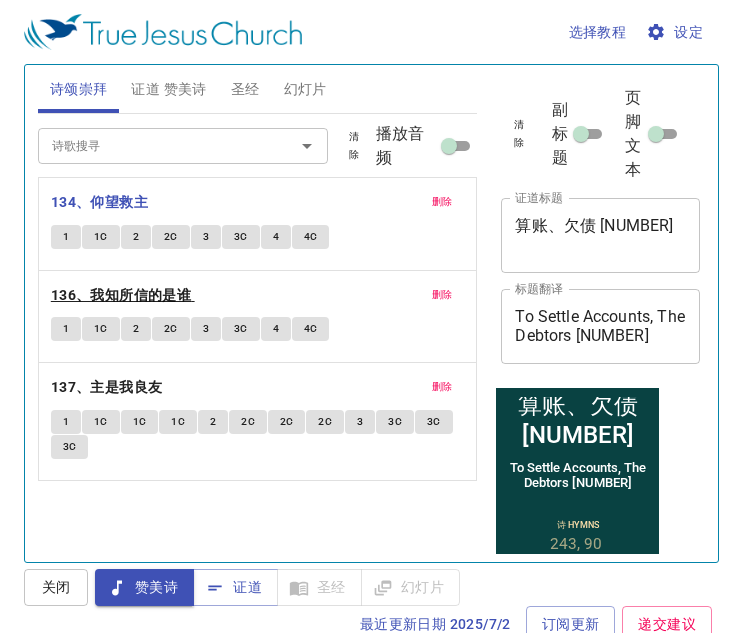 click on "136、我知所信的是谁" at bounding box center (121, 295) 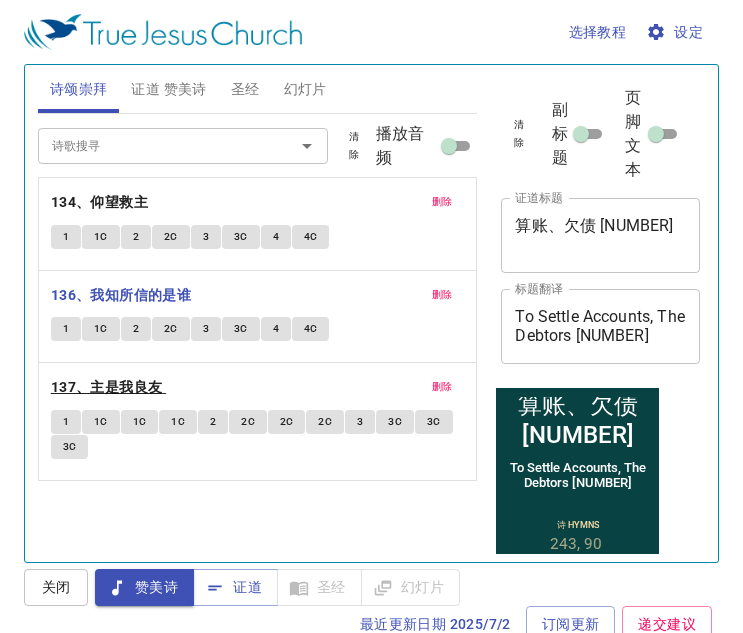 click on "137、主是我良友" at bounding box center [107, 387] 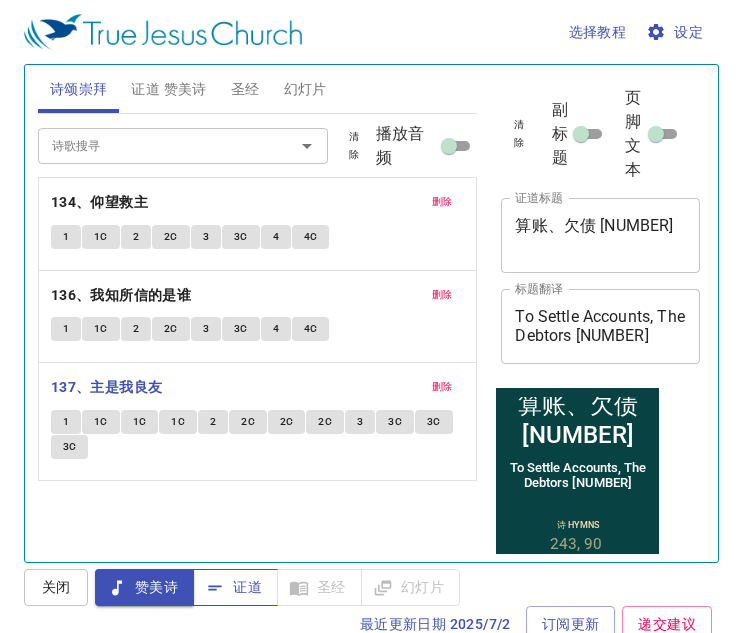 click on "证道" at bounding box center [235, 587] 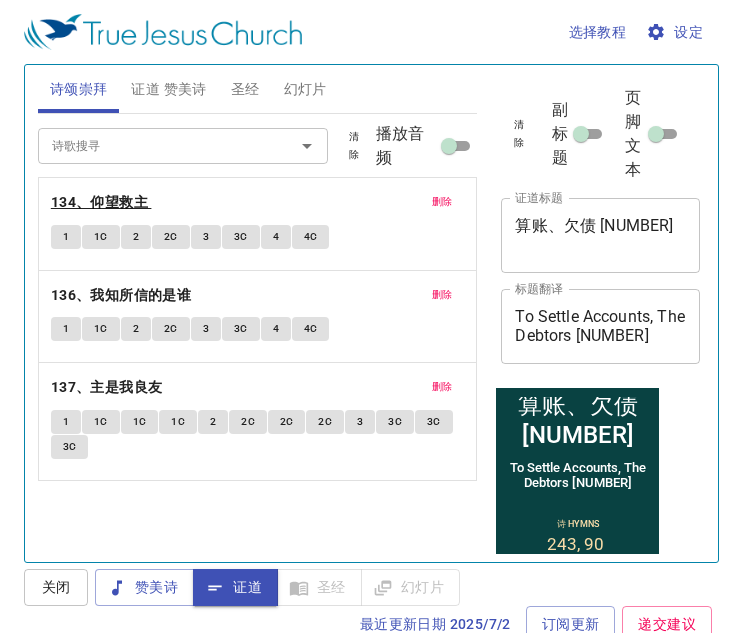 click on "134、仰望救主" at bounding box center (99, 202) 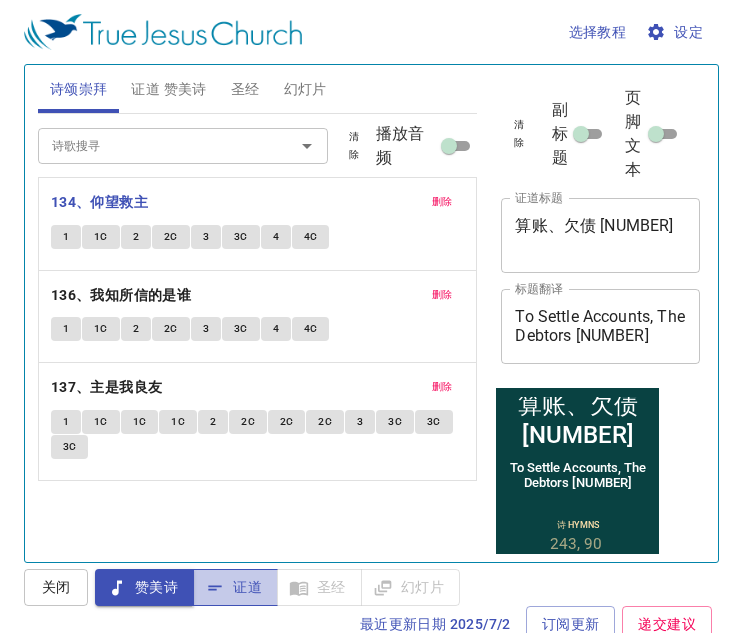 click on "证道" at bounding box center [235, 587] 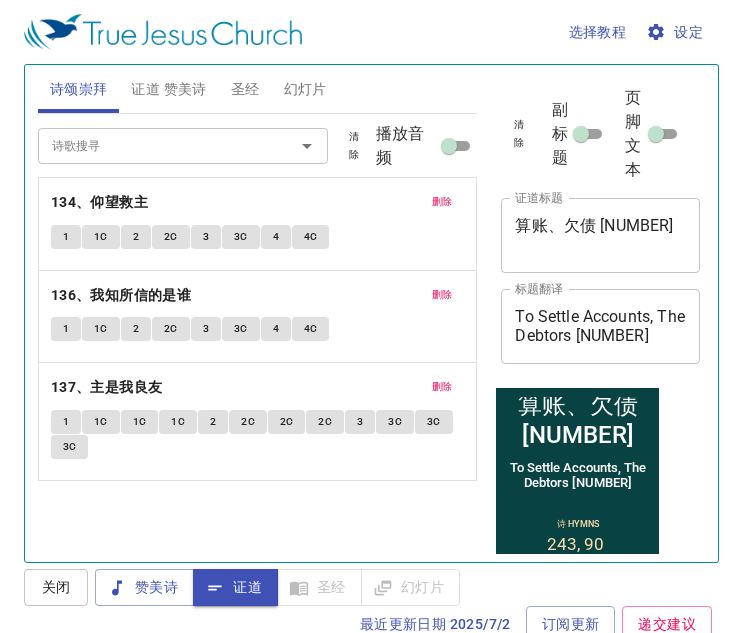 click on "证道 赞美诗" at bounding box center (168, 89) 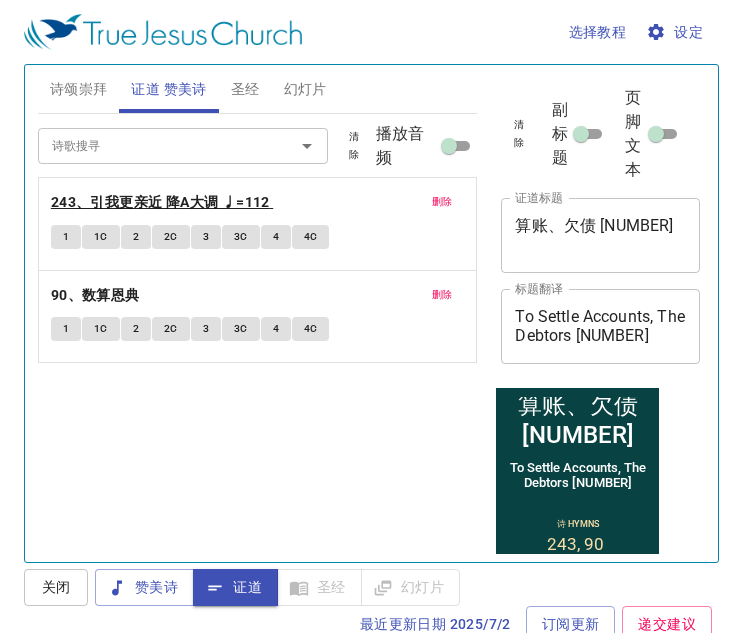 click on "243、引我更亲近 降A大调 ♩=112" at bounding box center [160, 202] 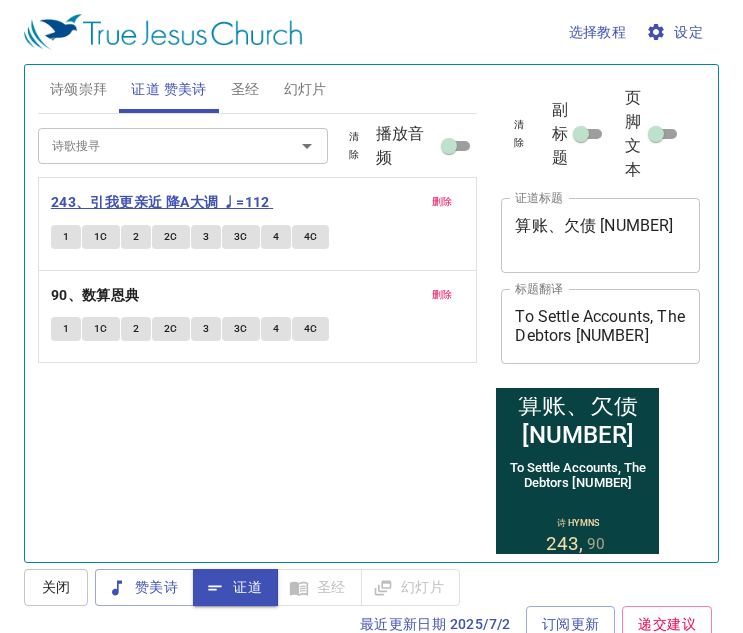 click on "243、引我更亲近 降A大调 ♩=112" at bounding box center [160, 202] 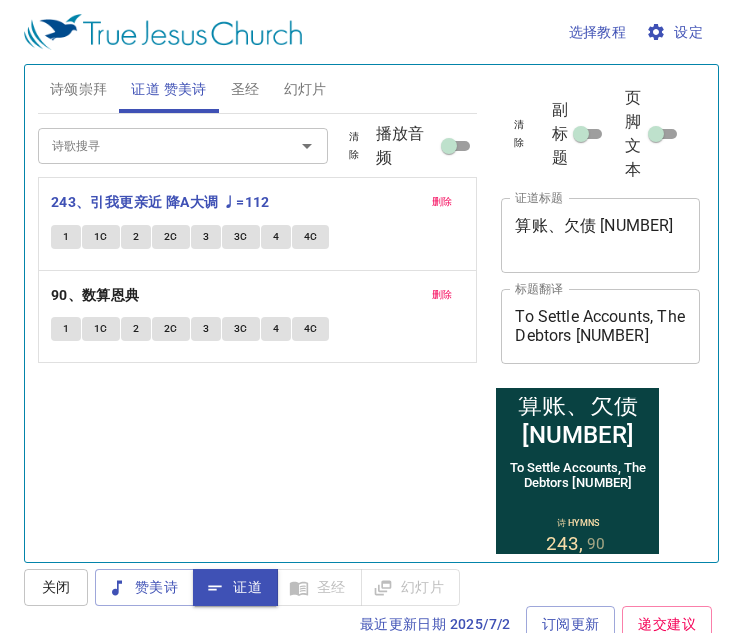 click on "243、引我更亲近 降A大调 ♩=112" at bounding box center (258, 202) 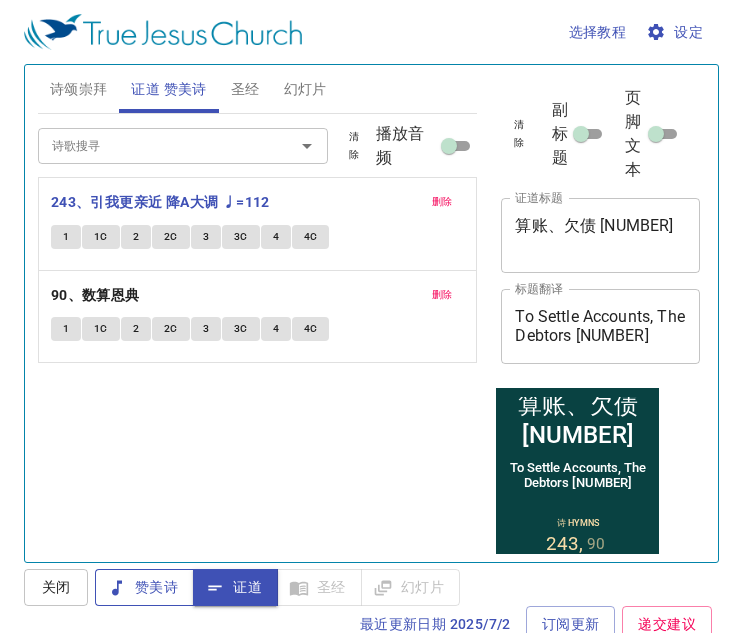 click on "赞美诗" at bounding box center (144, 587) 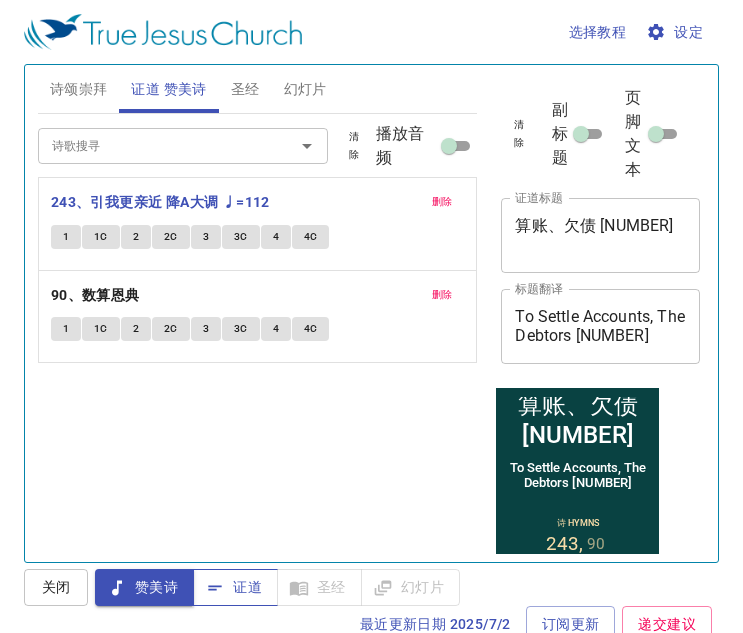 click on "证道" at bounding box center [235, 587] 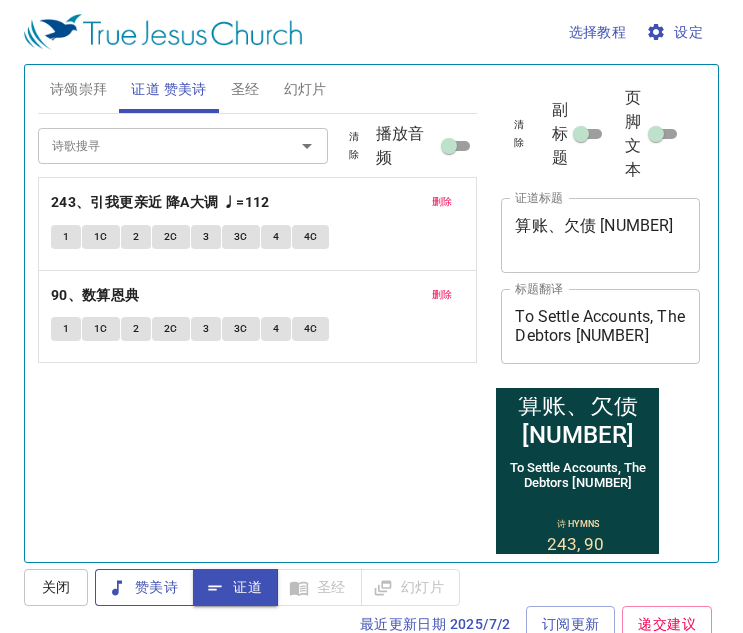 click on "赞美诗" at bounding box center (144, 587) 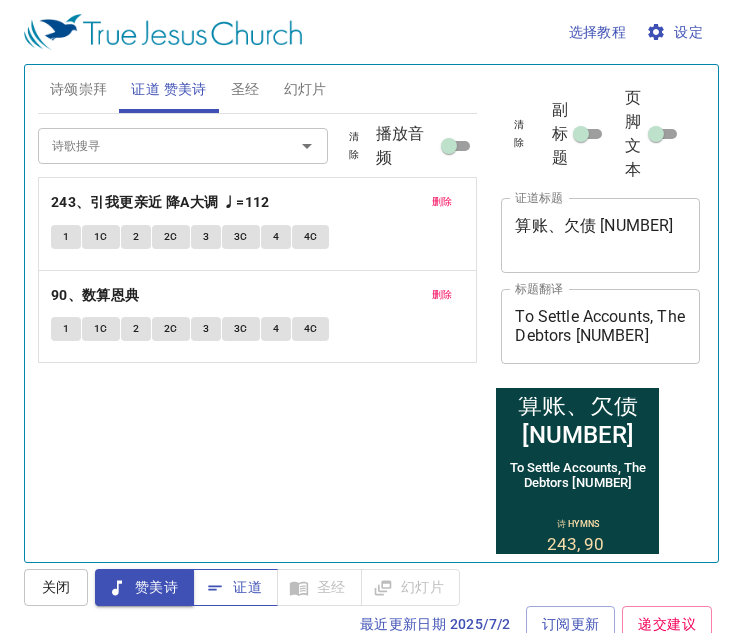 click on "证道" at bounding box center [235, 587] 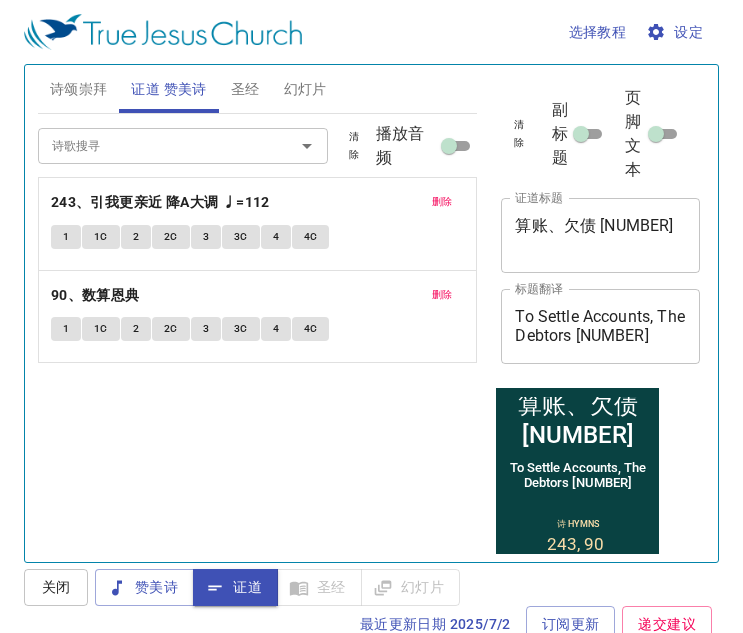 click on "圣经" at bounding box center (245, 89) 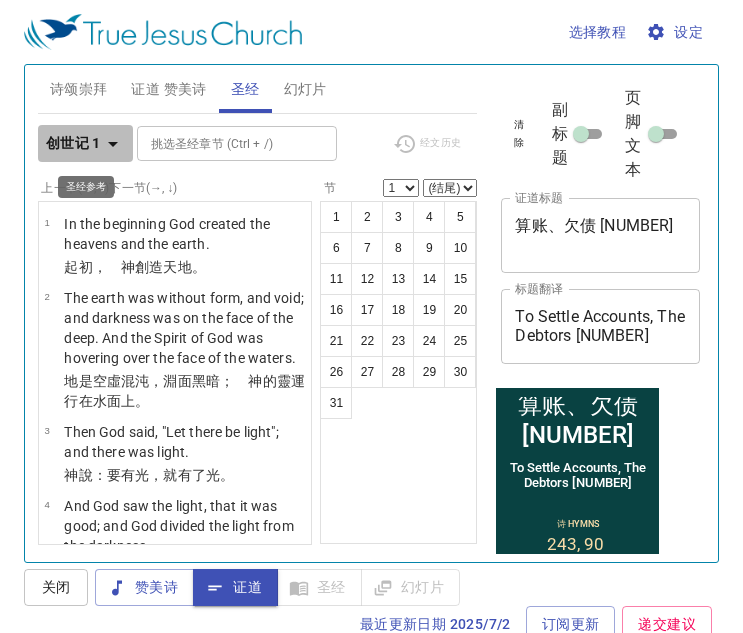click on "创世记 1" at bounding box center [73, 143] 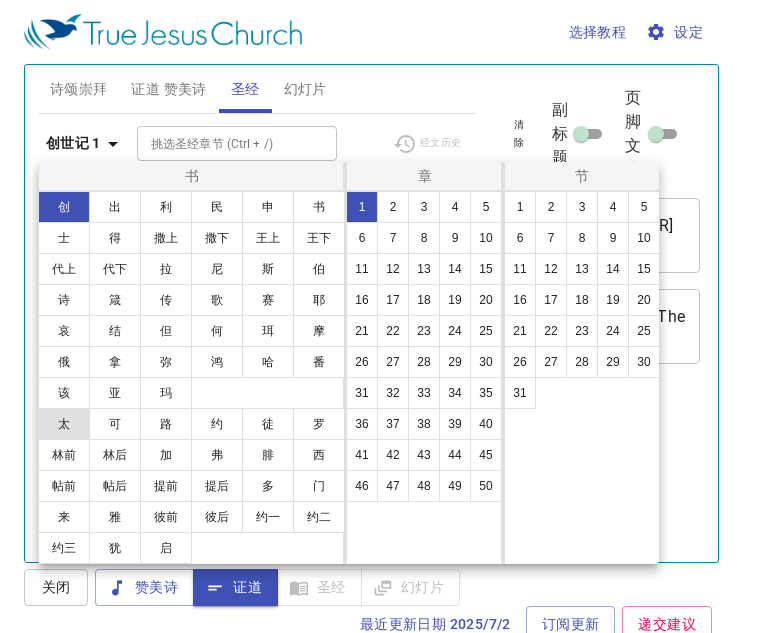 click on "太" at bounding box center (64, 424) 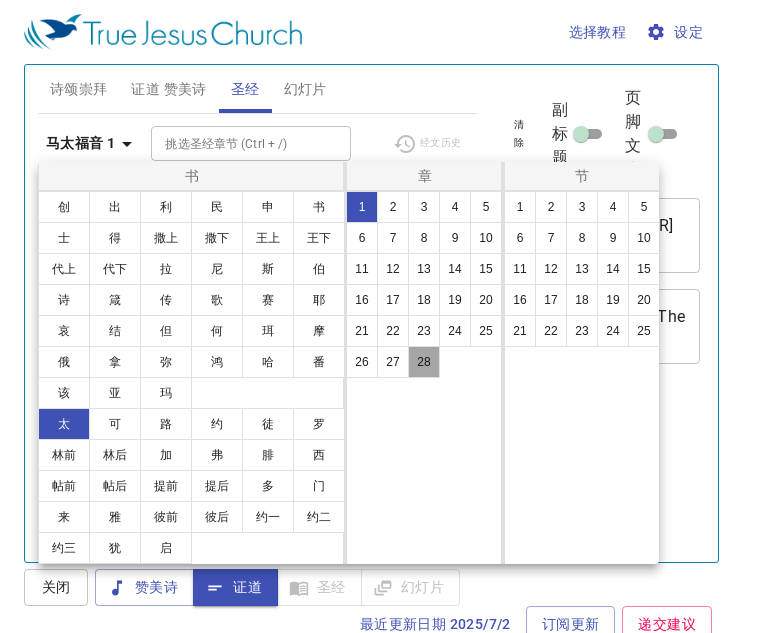 click on "28" at bounding box center [424, 362] 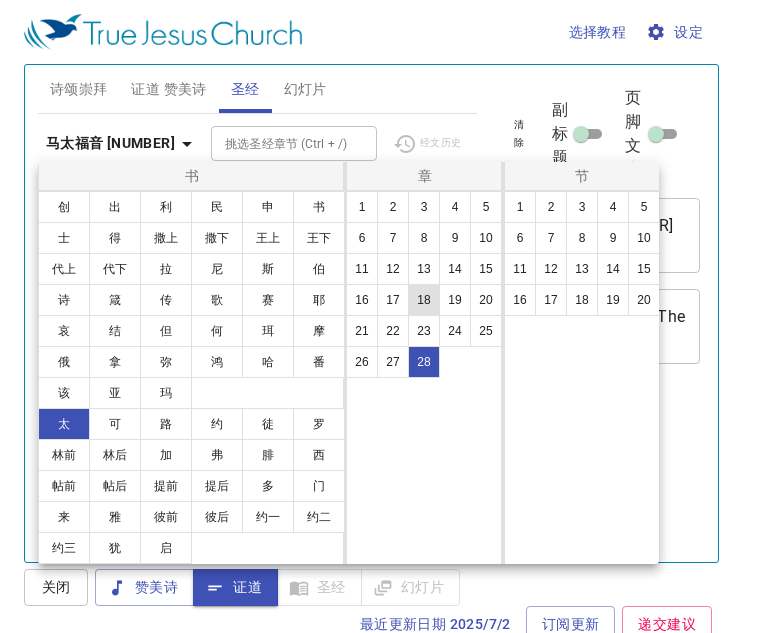 click on "18" at bounding box center [424, 300] 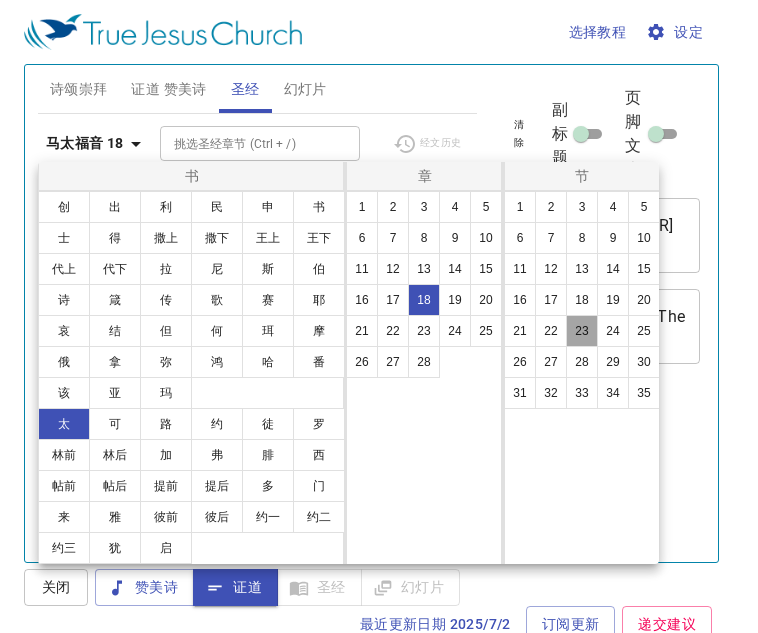 click on "23" at bounding box center [582, 331] 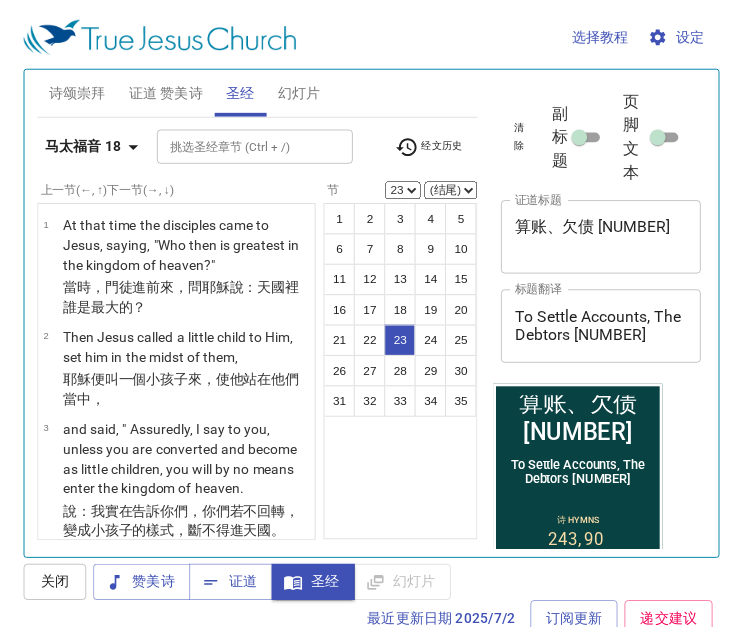 scroll, scrollTop: 9, scrollLeft: 0, axis: vertical 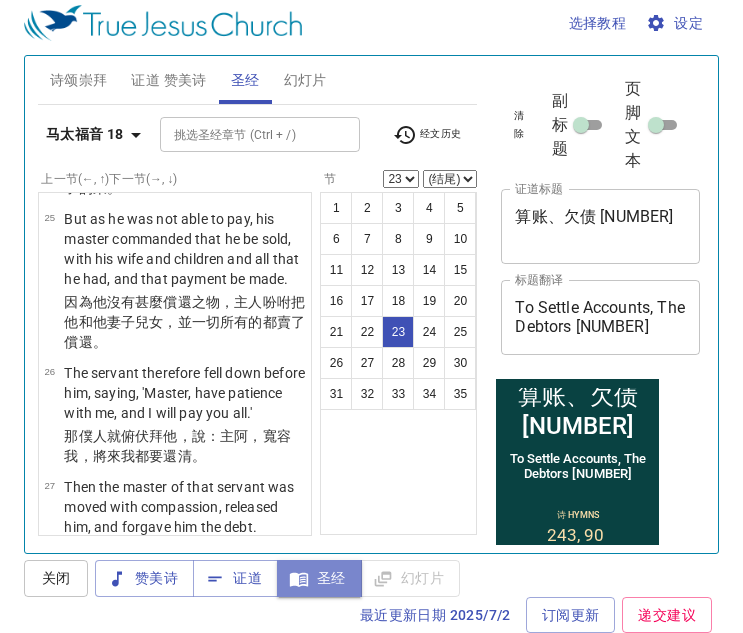 click on "圣经" at bounding box center [319, 578] 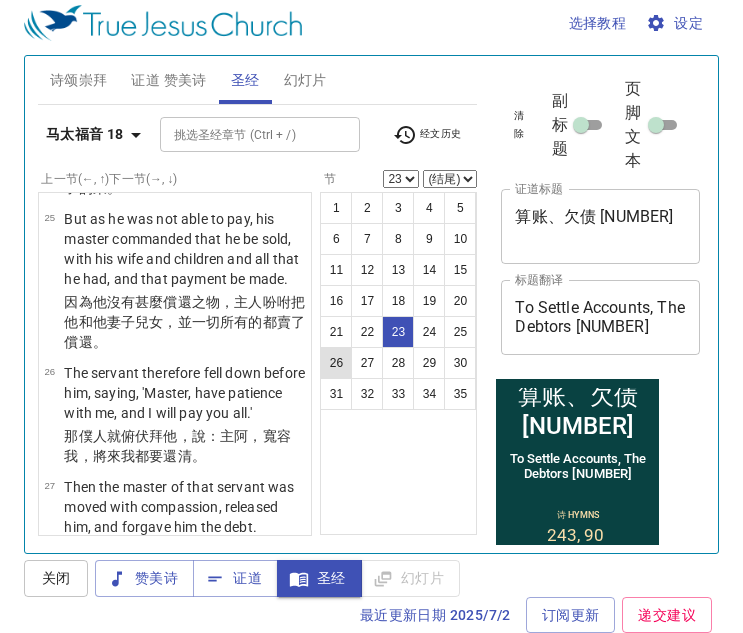 click on "26" at bounding box center [336, 363] 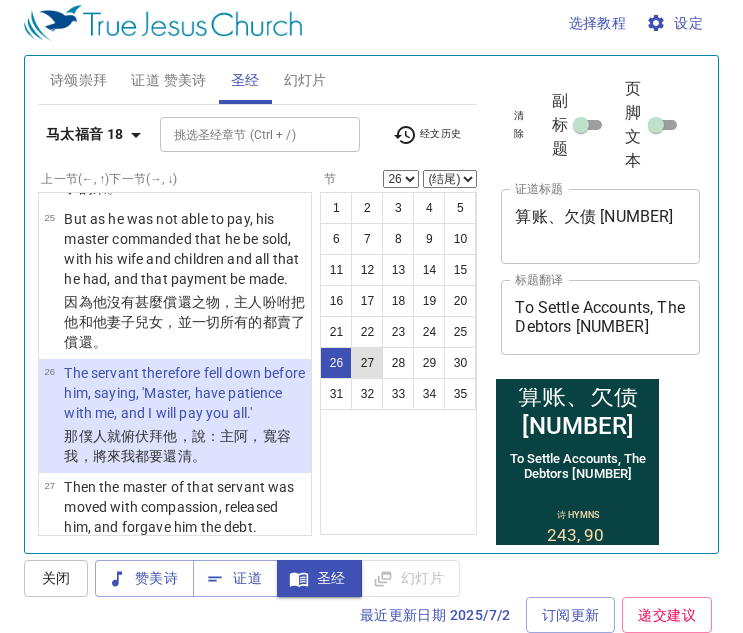 scroll, scrollTop: 3716, scrollLeft: 0, axis: vertical 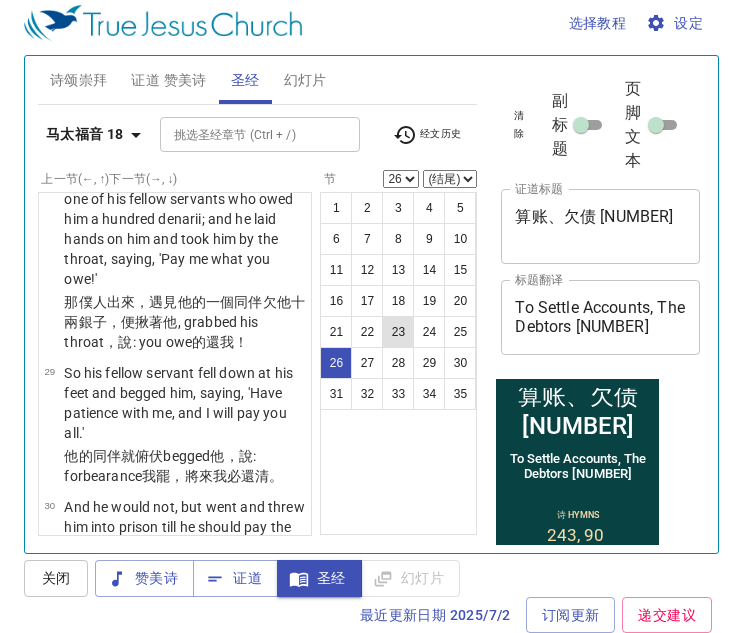 click on "23" at bounding box center [398, 332] 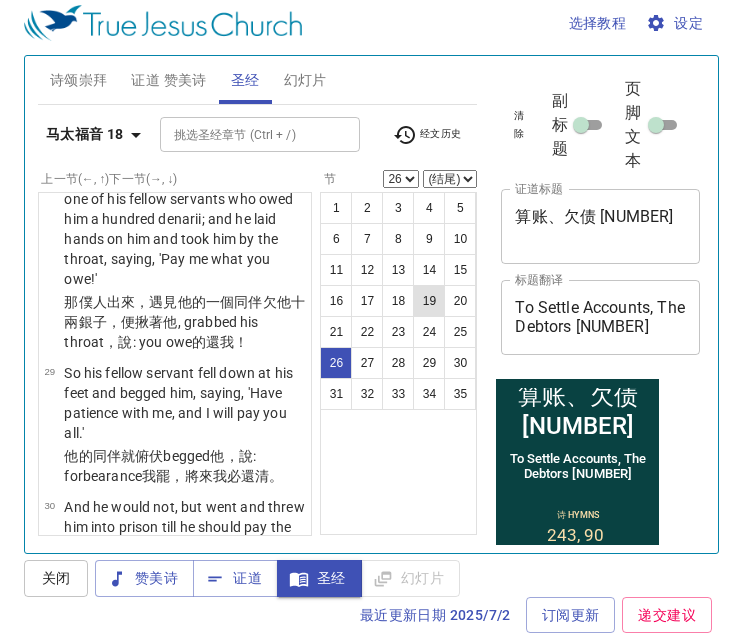 select on "23" 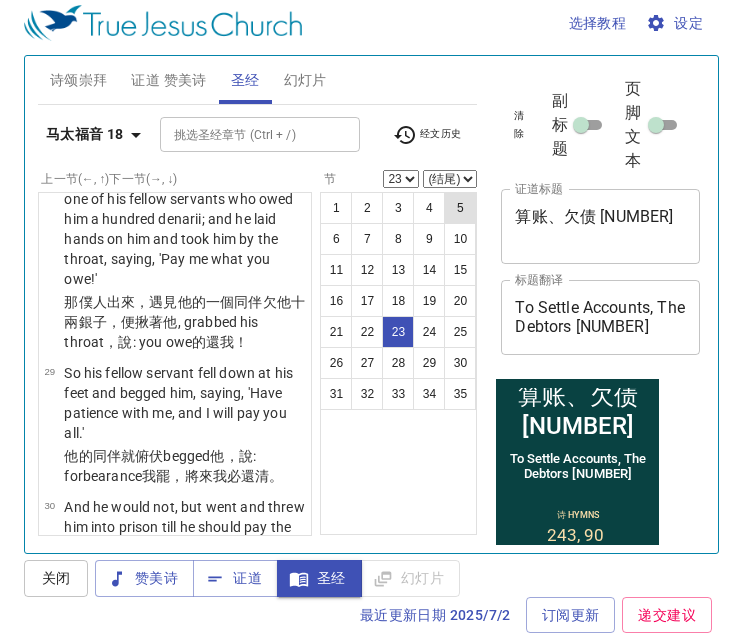 scroll, scrollTop: 3294, scrollLeft: 0, axis: vertical 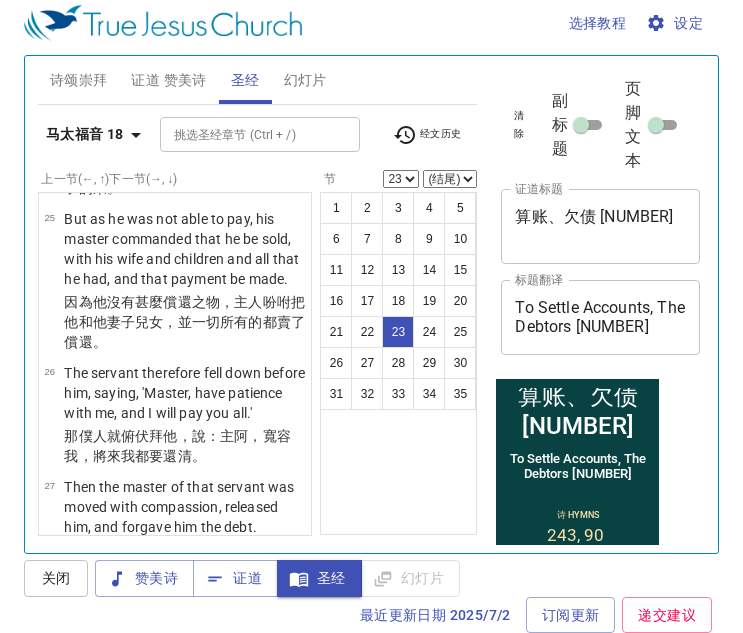 click on "(结尾) 24 25 26 27 28 29 30 31 32 33 34 35" at bounding box center (450, 179) 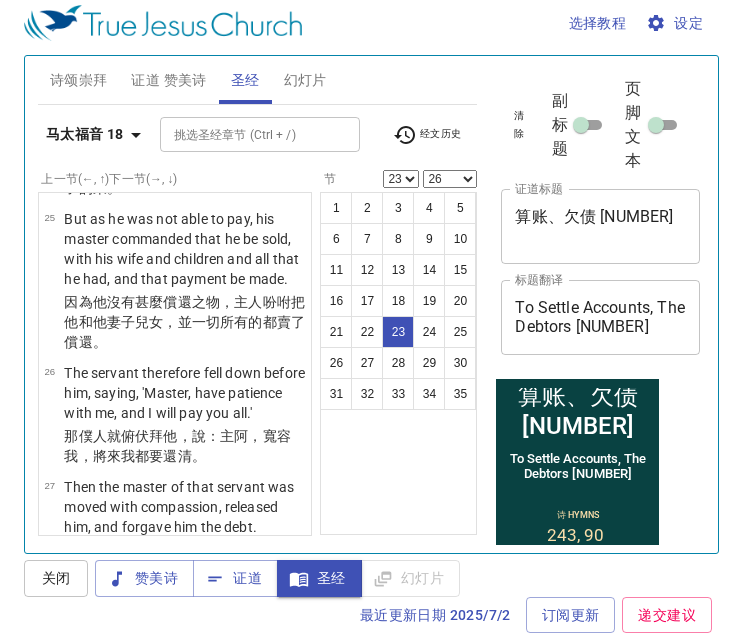 click on "(结尾) 24 25 26 27 28 29 30 31 32 33 34 35" at bounding box center [450, 179] 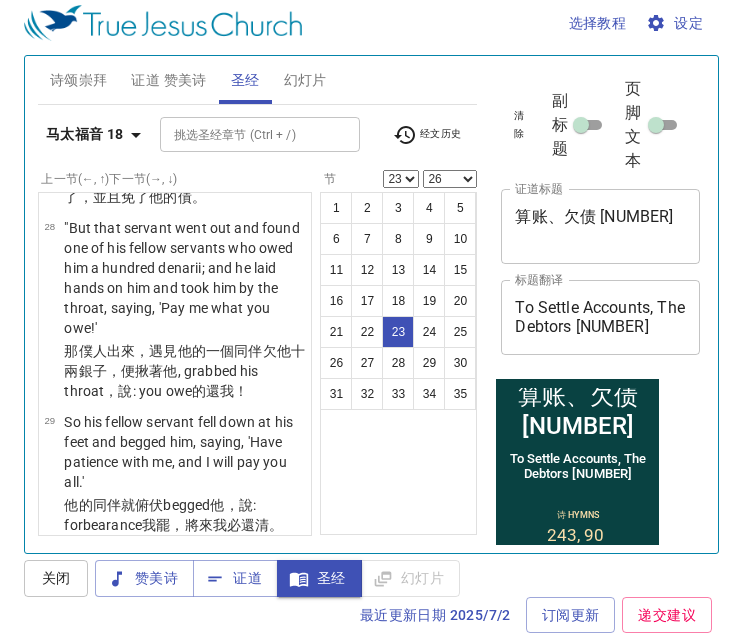 scroll, scrollTop: 3694, scrollLeft: 0, axis: vertical 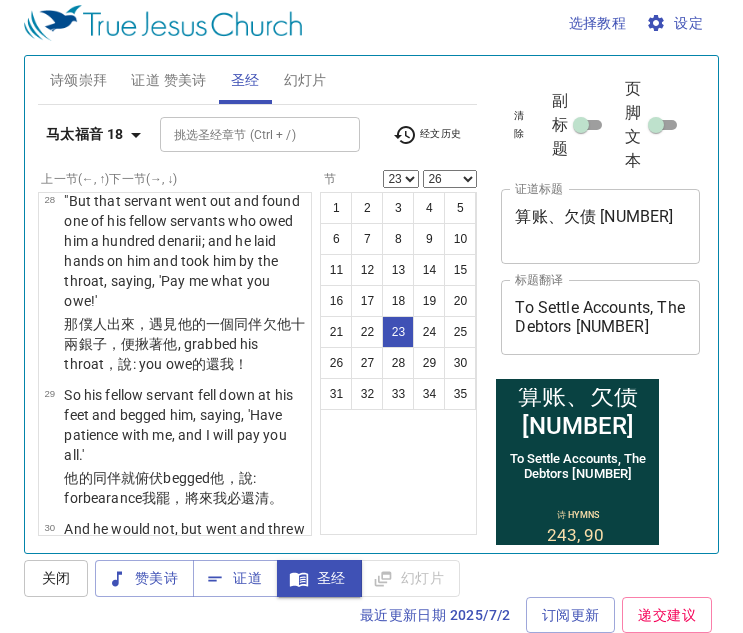 click on "(结尾) 24 25 26 27 28 29 30 31 32 33 34 35" at bounding box center [450, 179] 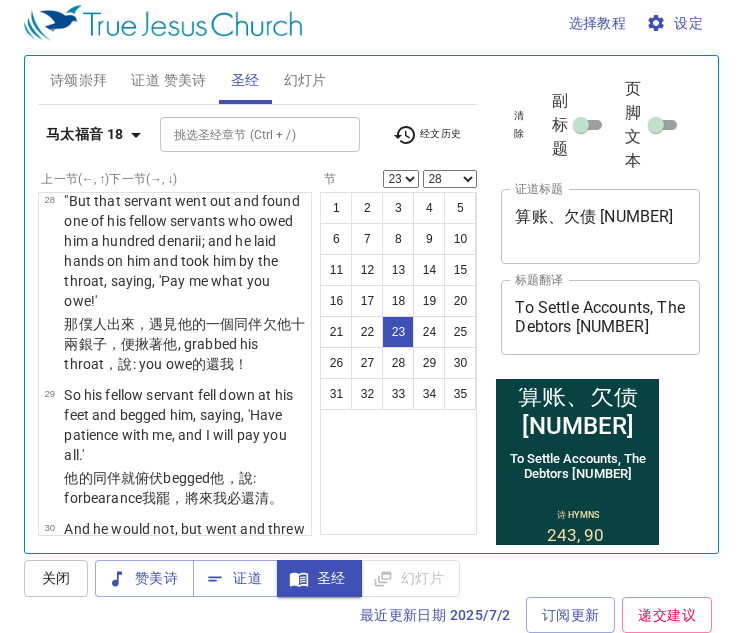 click on "(结尾) 24 25 26 27 28 29 30 31 32 33 34 35" at bounding box center (450, 179) 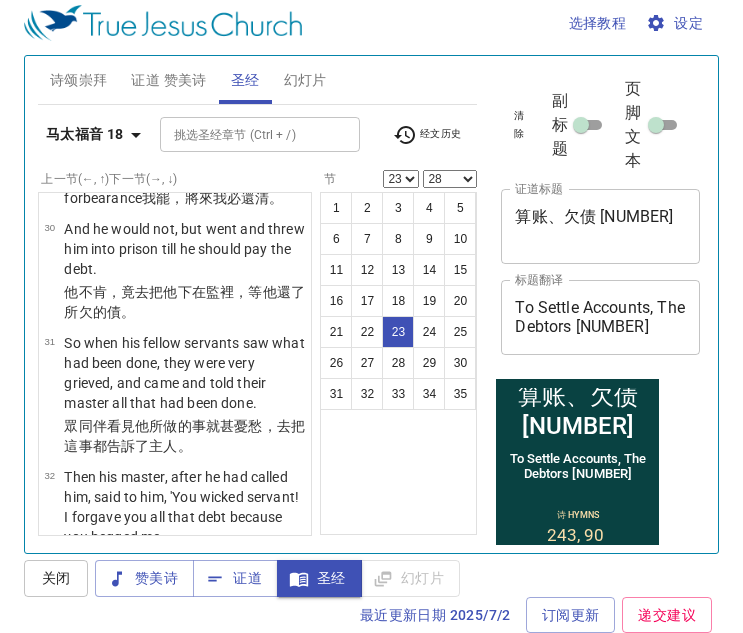 scroll, scrollTop: 4094, scrollLeft: 0, axis: vertical 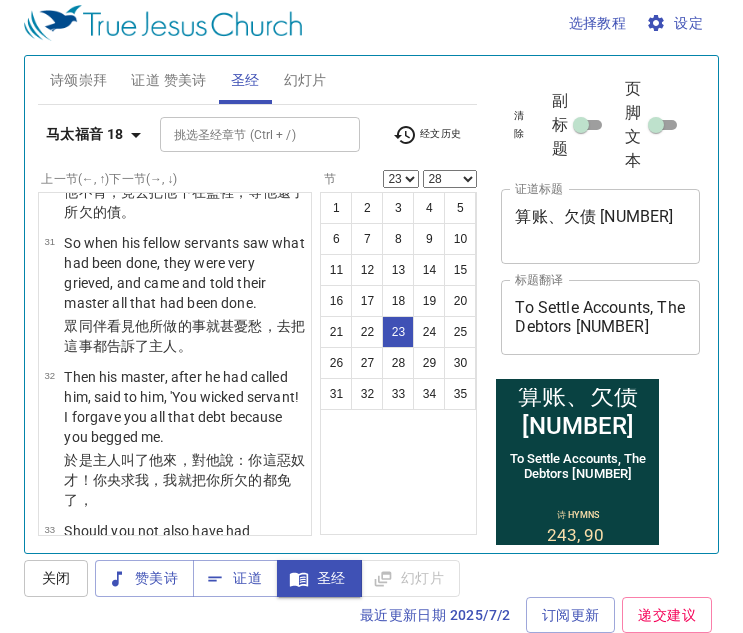 click on "(结尾) 24 25 26 27 28 29 30 31 32 33 34 35" at bounding box center (450, 179) 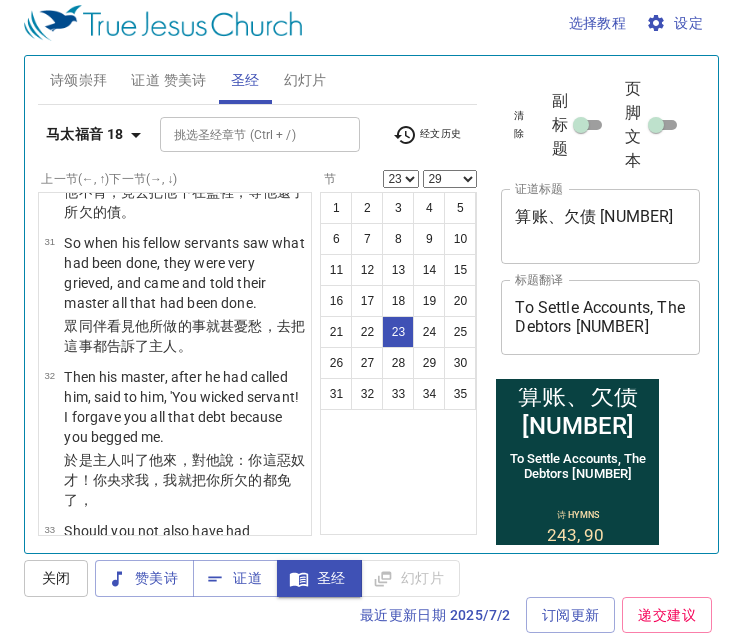 click on "(结尾) 24 25 26 27 28 29 30 31 32 33 34 35" at bounding box center [450, 179] 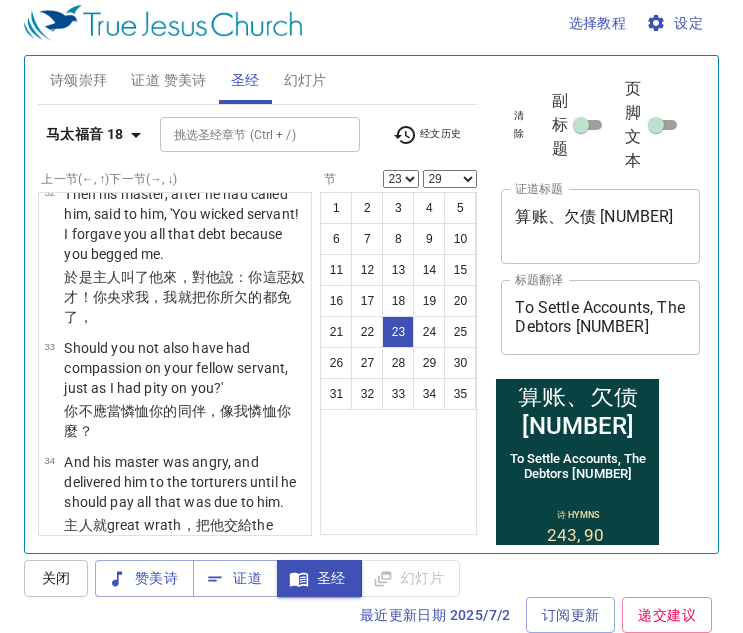 scroll, scrollTop: 4294, scrollLeft: 0, axis: vertical 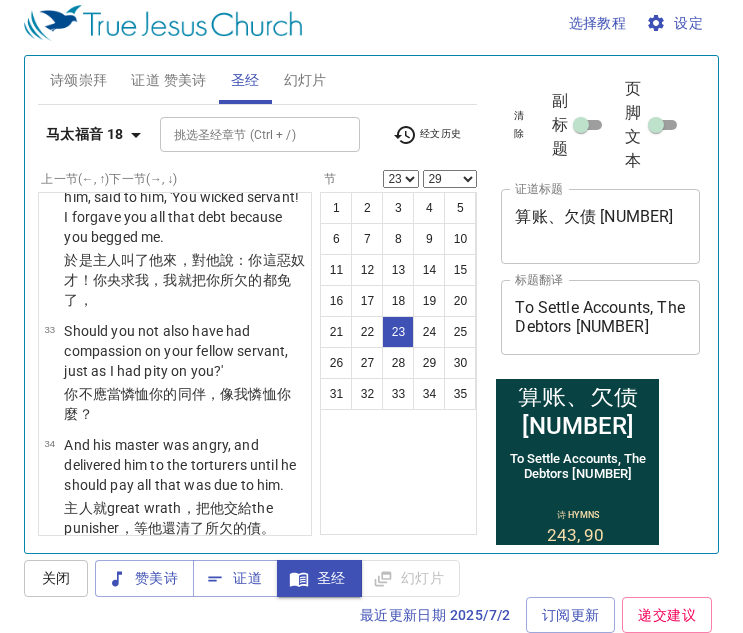 click on "(结尾) 24 25 26 27 28 29 30 31 32 33 34 35" at bounding box center (450, 179) 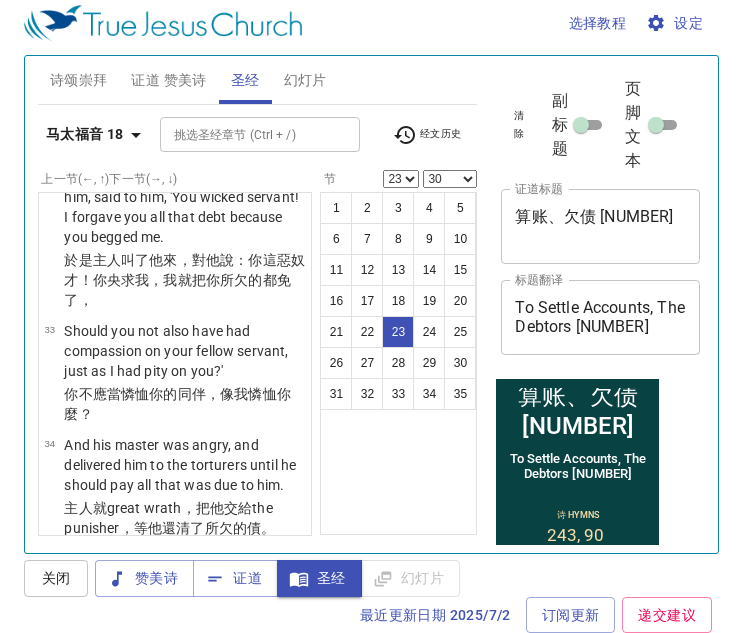 click on "(结尾) 24 25 26 27 28 29 30 31 32 33 34 35" at bounding box center (450, 179) 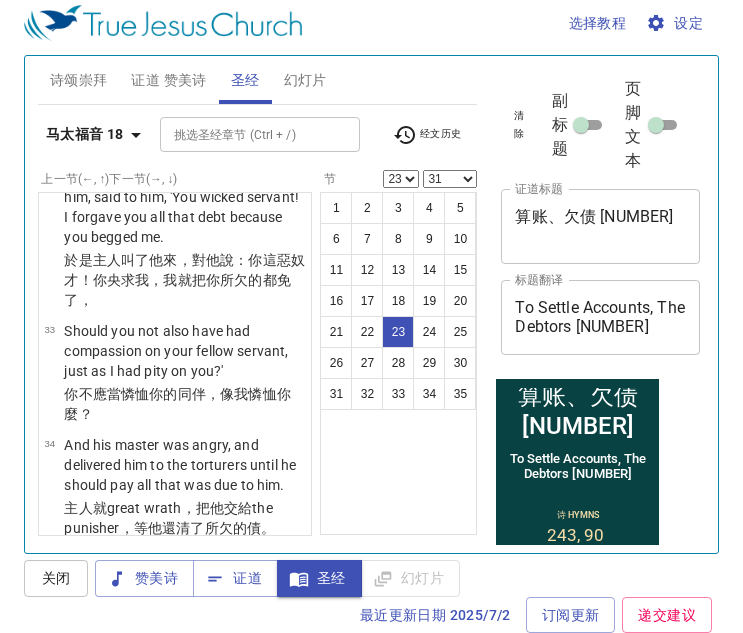 click on "(结尾) 24 25 26 27 28 29 30 31 32 33 34 35" at bounding box center (450, 179) 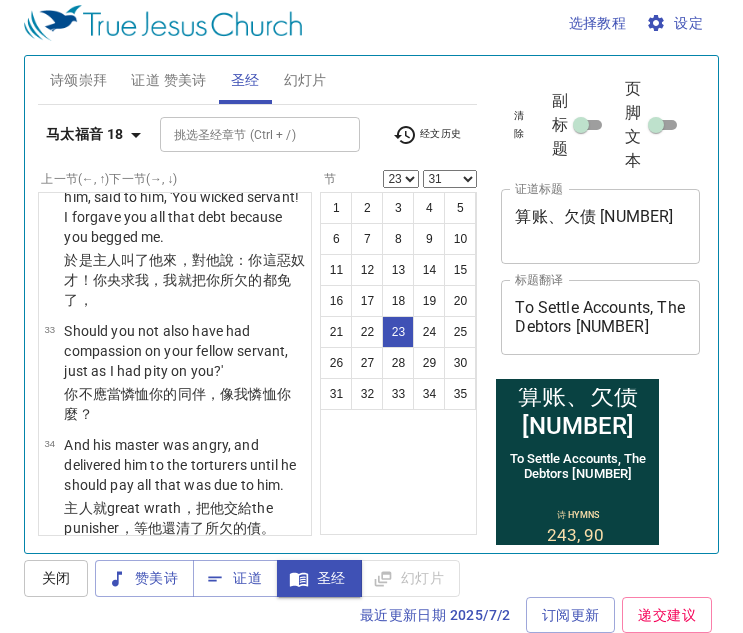 scroll, scrollTop: 4394, scrollLeft: 0, axis: vertical 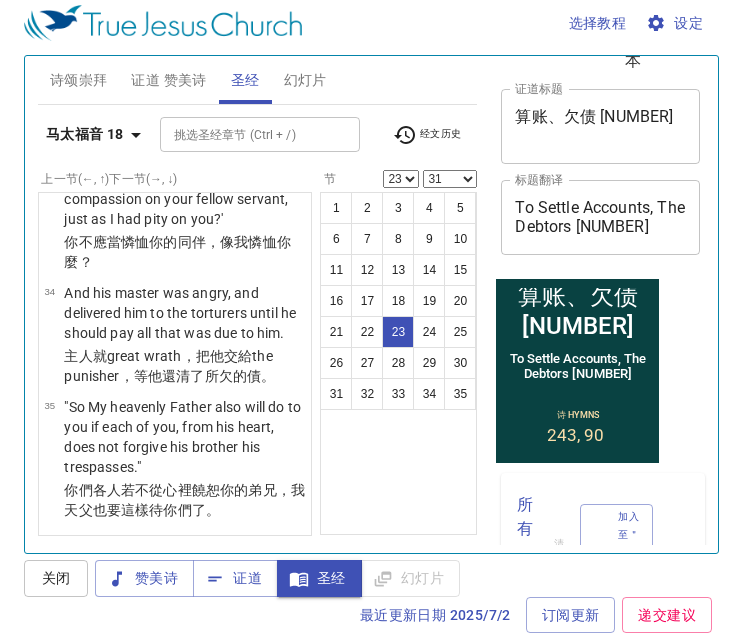 click on "(结尾) 24 25 26 27 28 29 30 31 32 33 34 35" at bounding box center [450, 179] 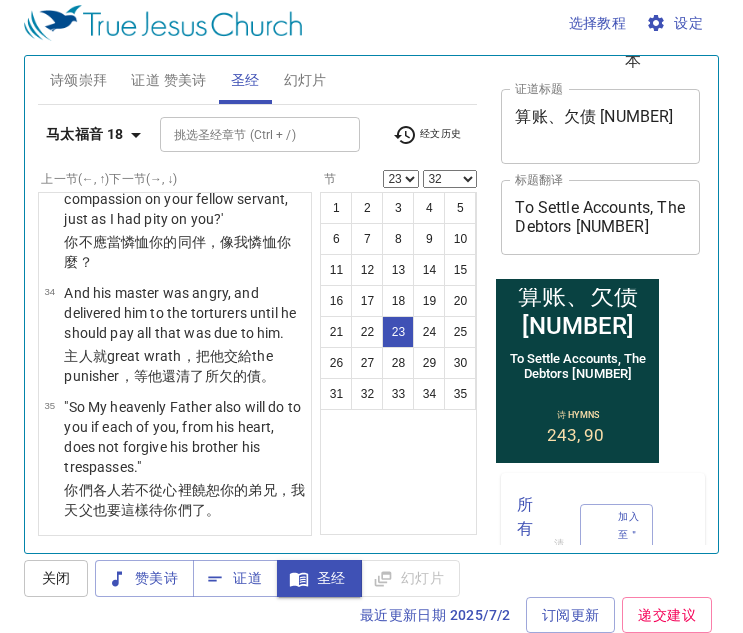 click on "(结尾) 24 25 26 27 28 29 30 31 32 33 34 35" at bounding box center [450, 179] 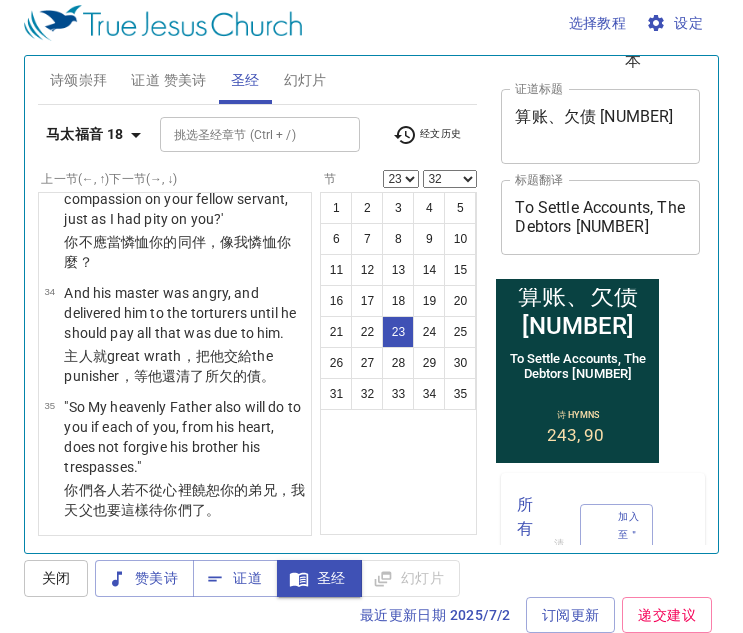 click on "(结尾) 24 25 26 27 28 29 30 31 32 33 34 35" at bounding box center [450, 179] 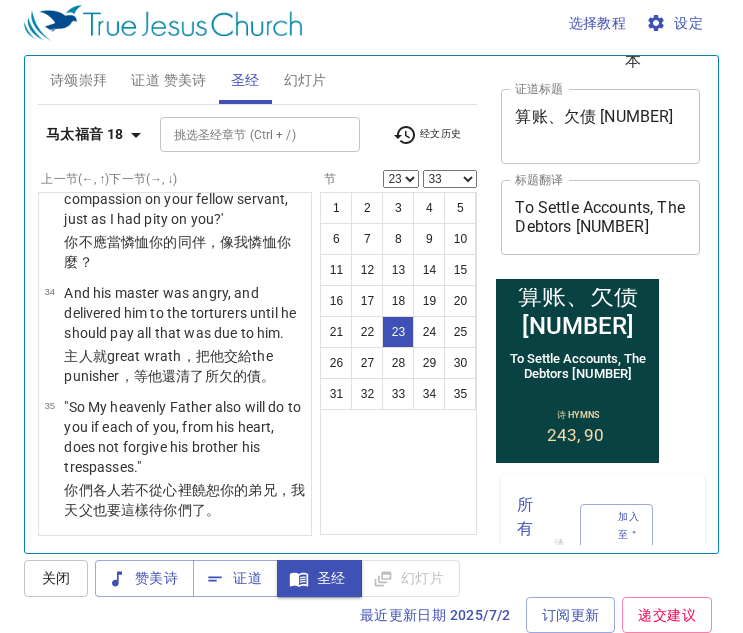 click on "(结尾) 24 25 26 27 28 29 30 31 32 33 34 35" at bounding box center (450, 179) 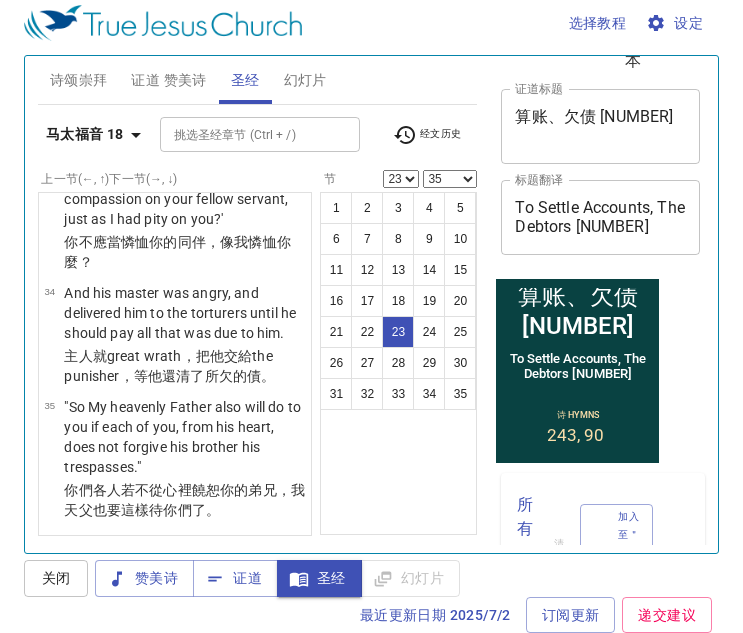 click on "(结尾) 24 25 26 27 28 29 30 31 32 33 34 35" at bounding box center [450, 179] 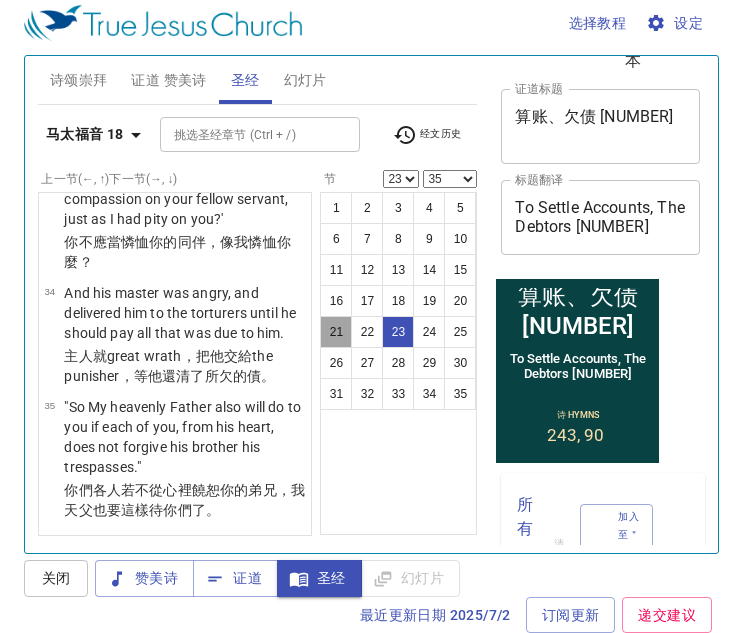 click on "21" at bounding box center [336, 332] 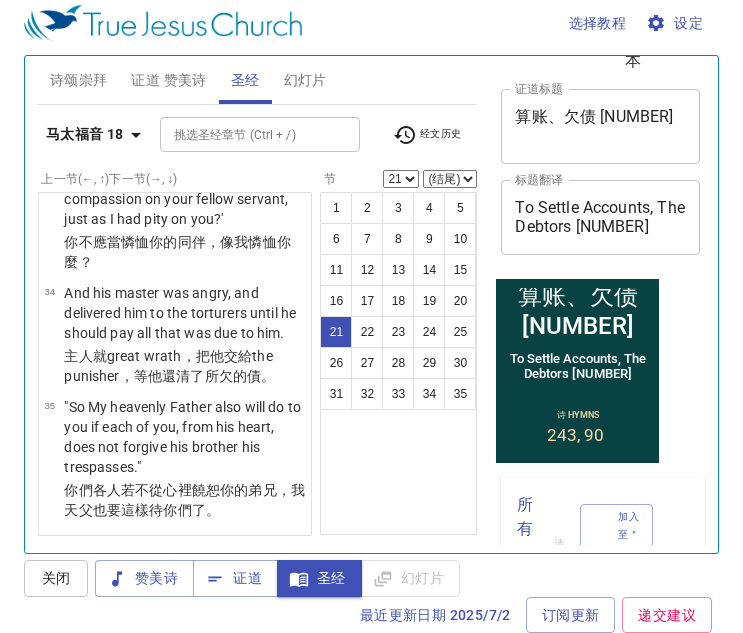 scroll, scrollTop: 3056, scrollLeft: 0, axis: vertical 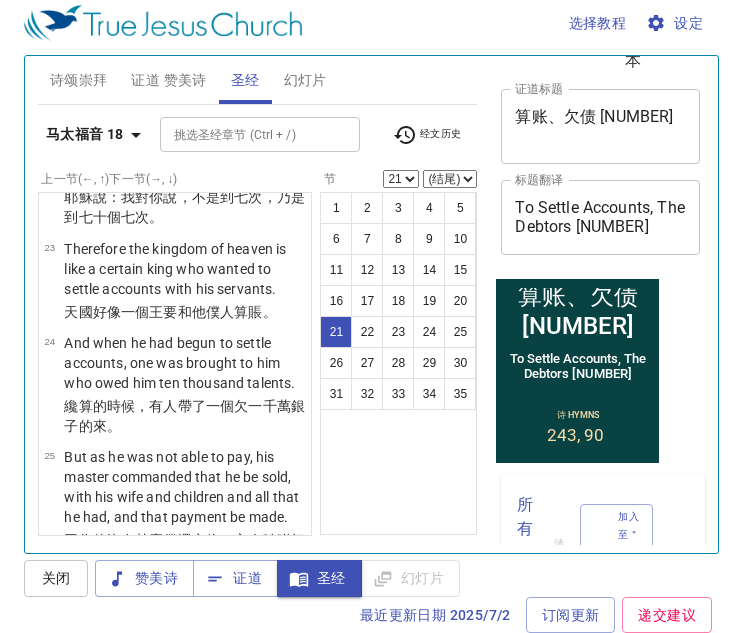 click on "(结尾) 22 23 24 25 26 27 28 29 30 31 32 33 34 35" at bounding box center (450, 179) 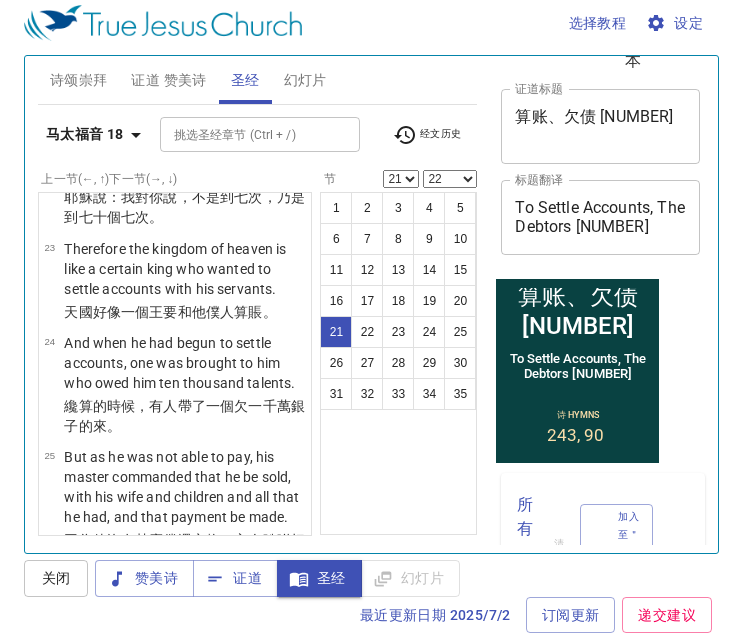 click on "(结尾) 22 23 24 25 26 27 28 29 30 31 32 33 34 35" at bounding box center [450, 179] 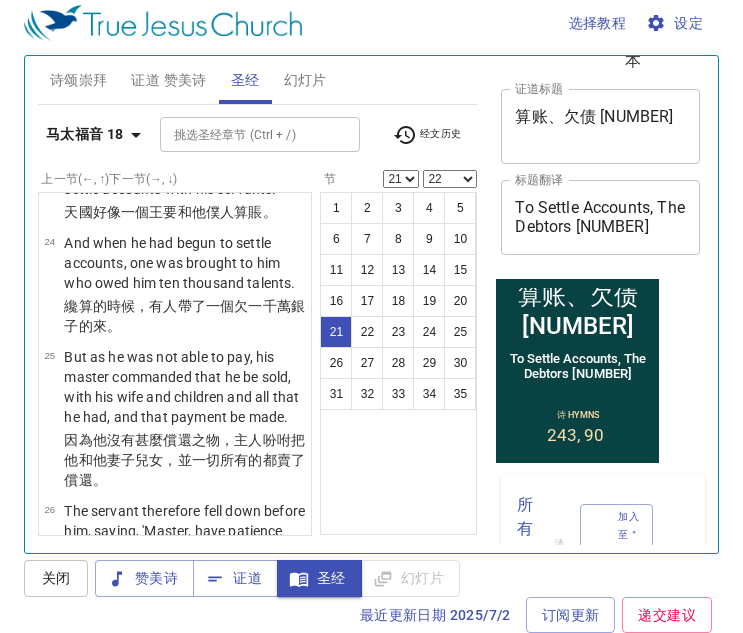 click on "经文历史" at bounding box center (427, 135) 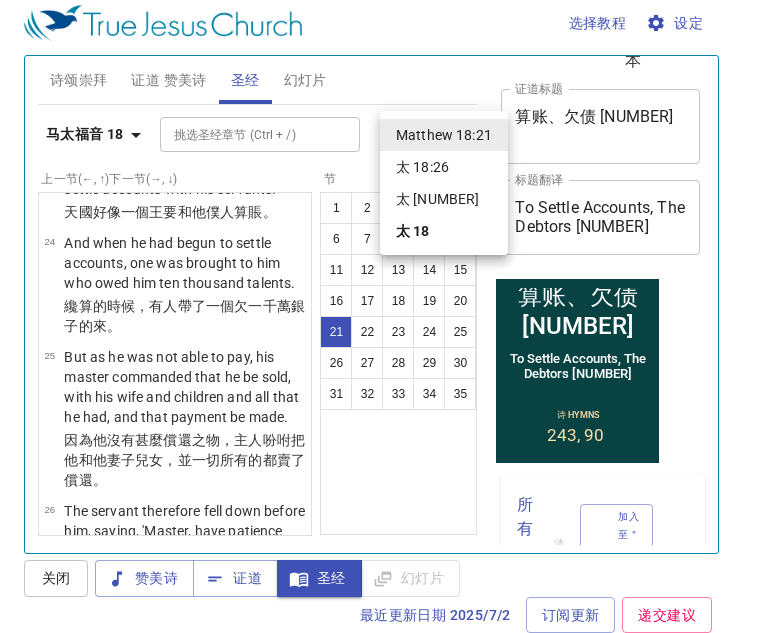 click on "太 18:23" at bounding box center [444, 199] 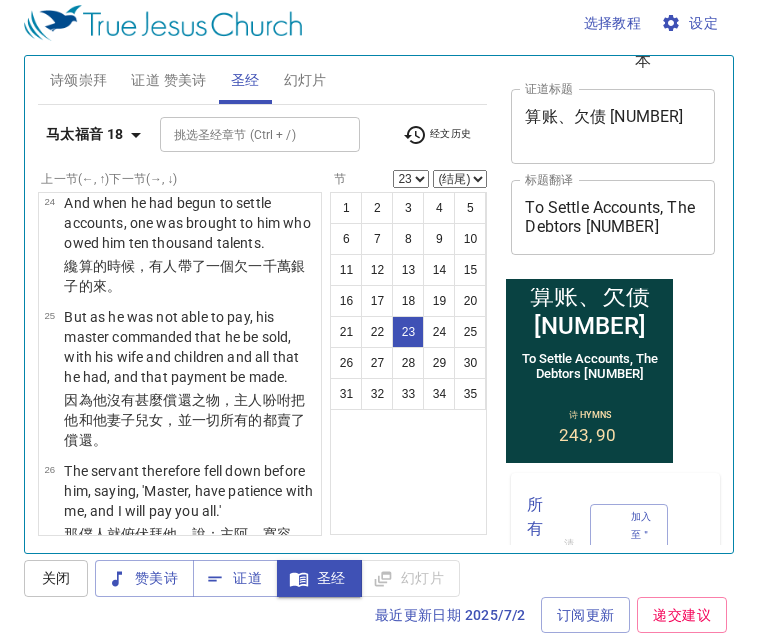 scroll, scrollTop: 3294, scrollLeft: 0, axis: vertical 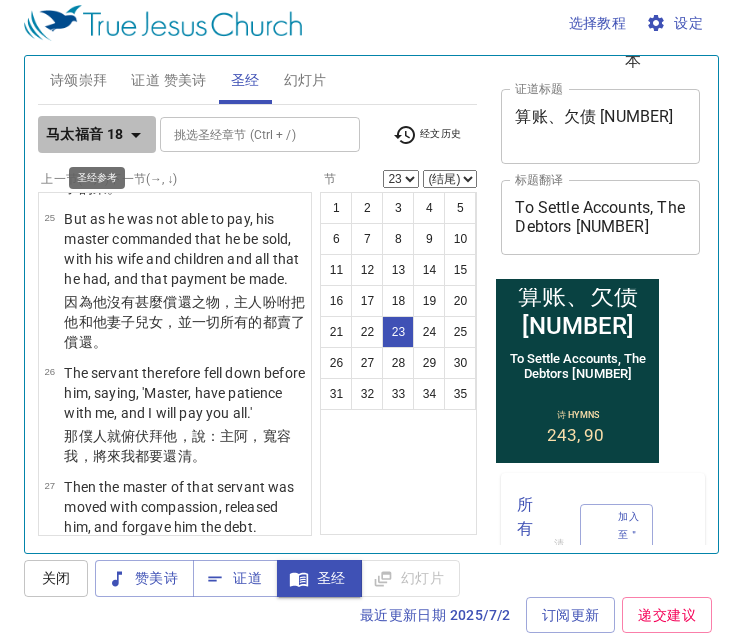 click on "马太福音 18" at bounding box center (85, 134) 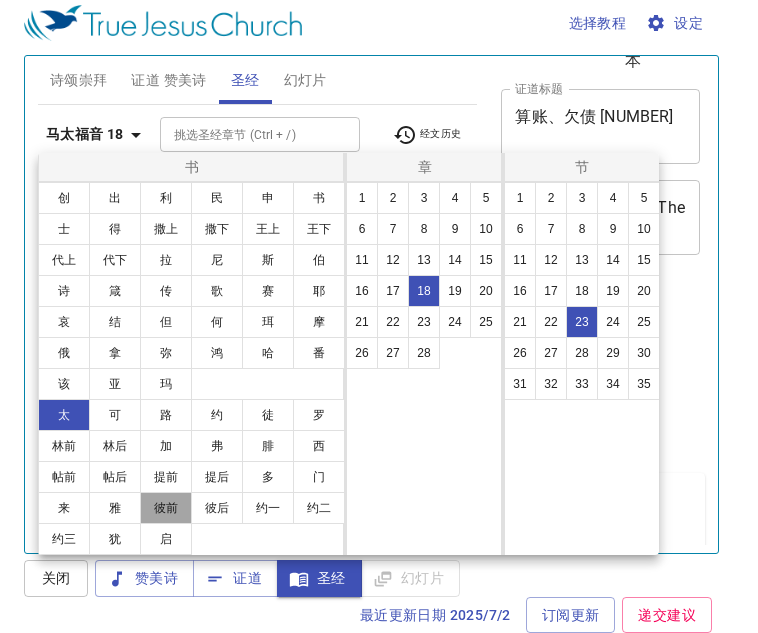 click on "彼前" at bounding box center (166, 508) 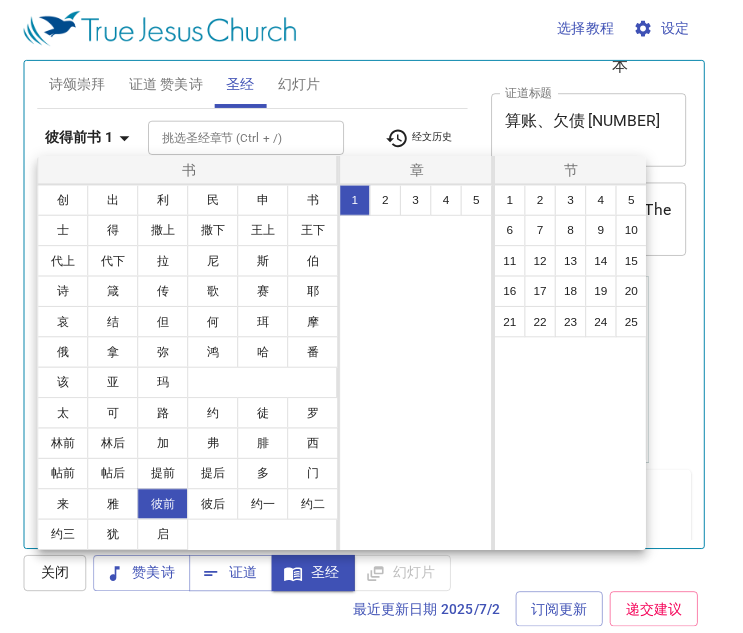 scroll, scrollTop: 0, scrollLeft: 0, axis: both 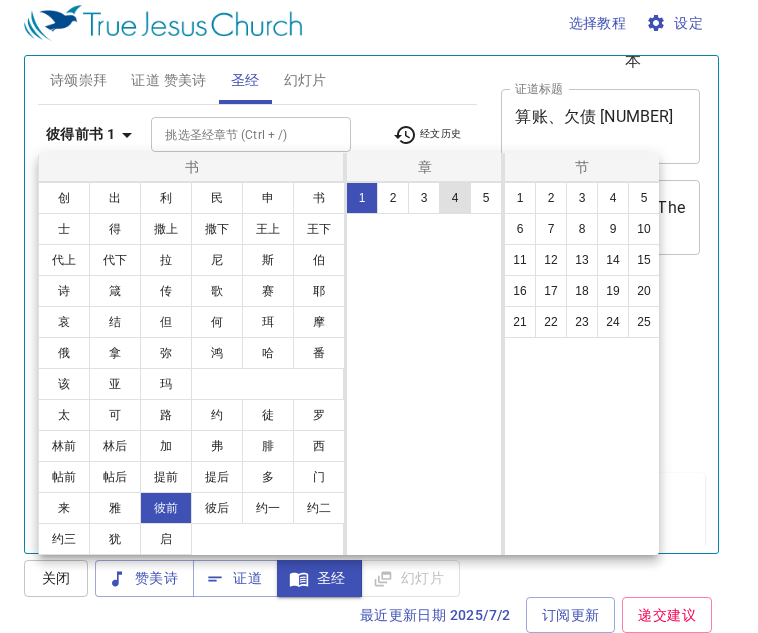 click on "4" at bounding box center [455, 198] 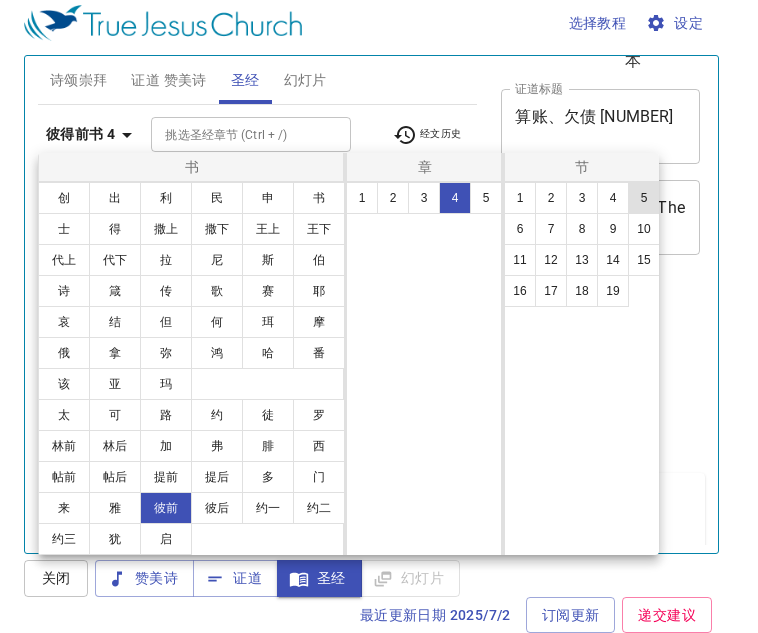 click on "5" at bounding box center [644, 198] 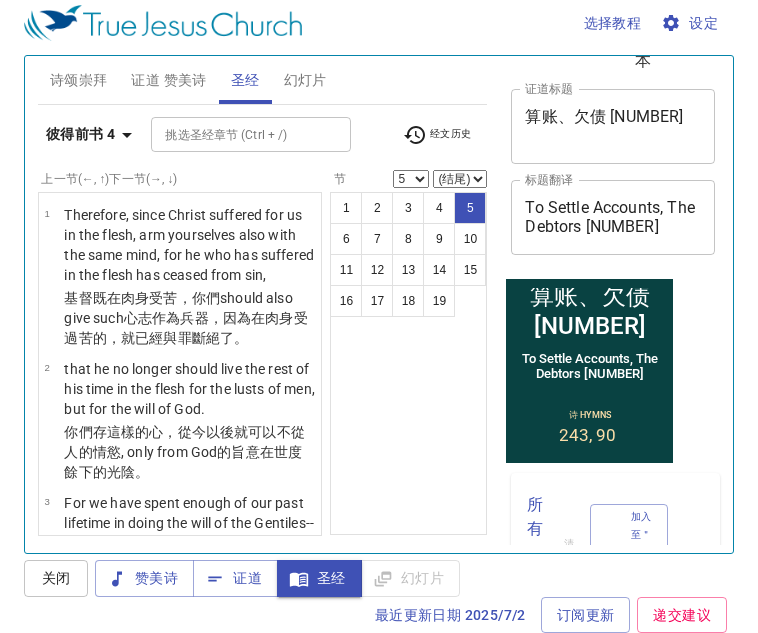 scroll, scrollTop: 570, scrollLeft: 0, axis: vertical 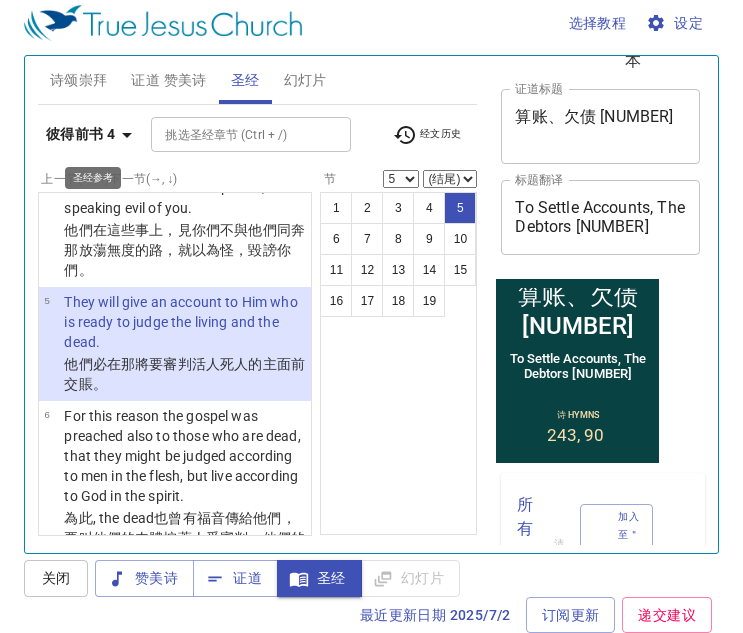 click on "彼得前书 4" at bounding box center (80, 134) 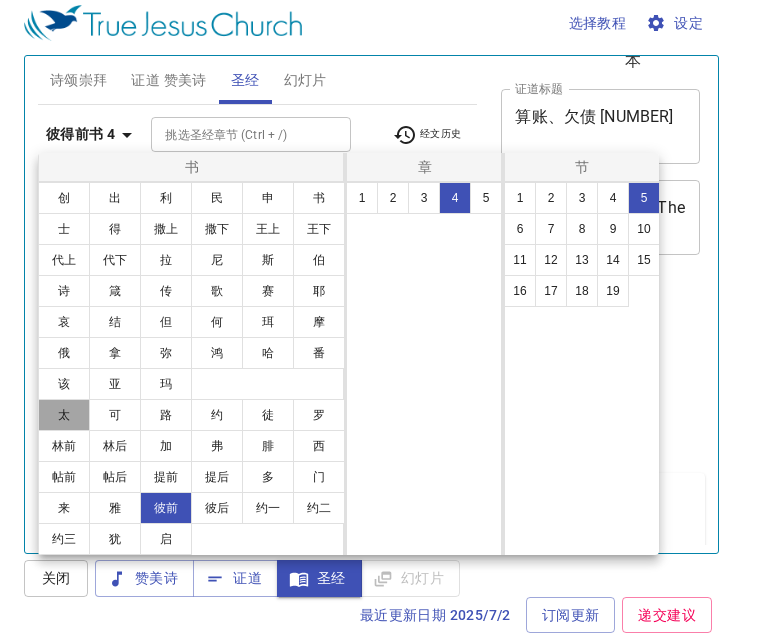 click on "太" at bounding box center (64, 415) 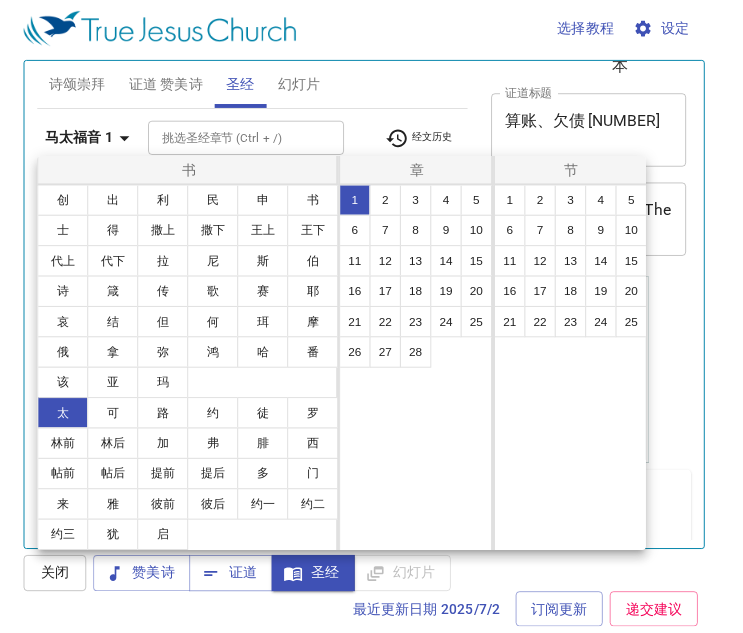 scroll, scrollTop: 0, scrollLeft: 0, axis: both 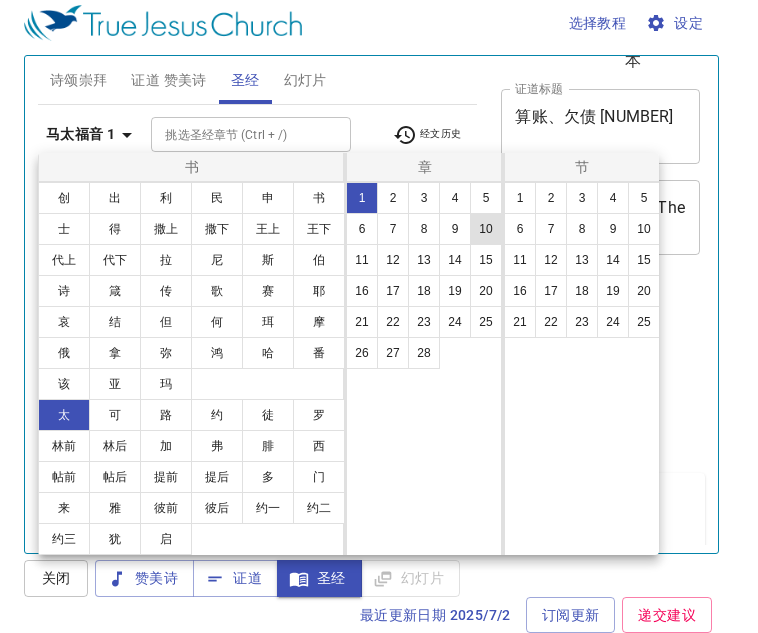 click on "10" at bounding box center [486, 229] 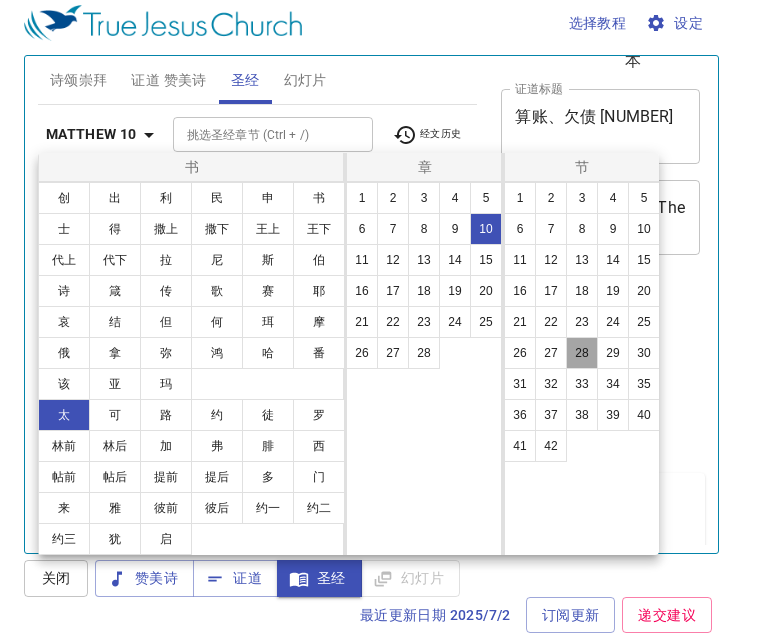 click on "28" at bounding box center (582, 353) 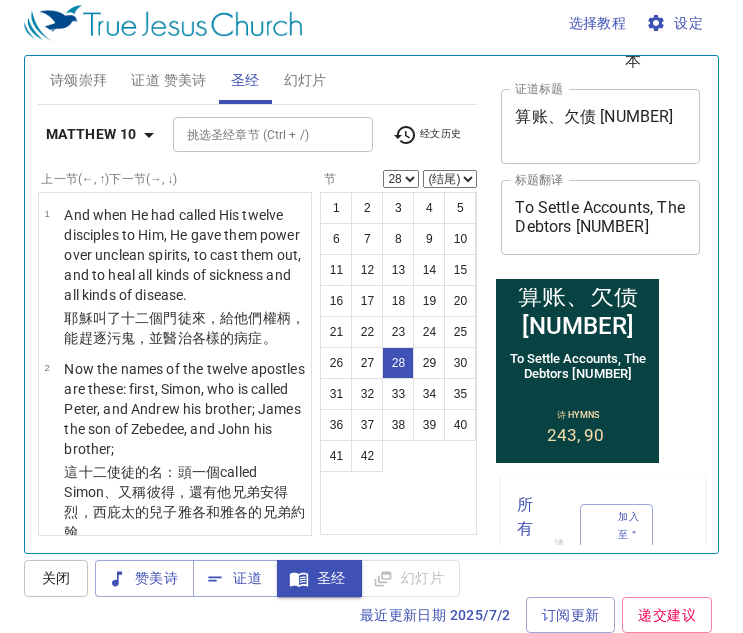 scroll, scrollTop: 3634, scrollLeft: 0, axis: vertical 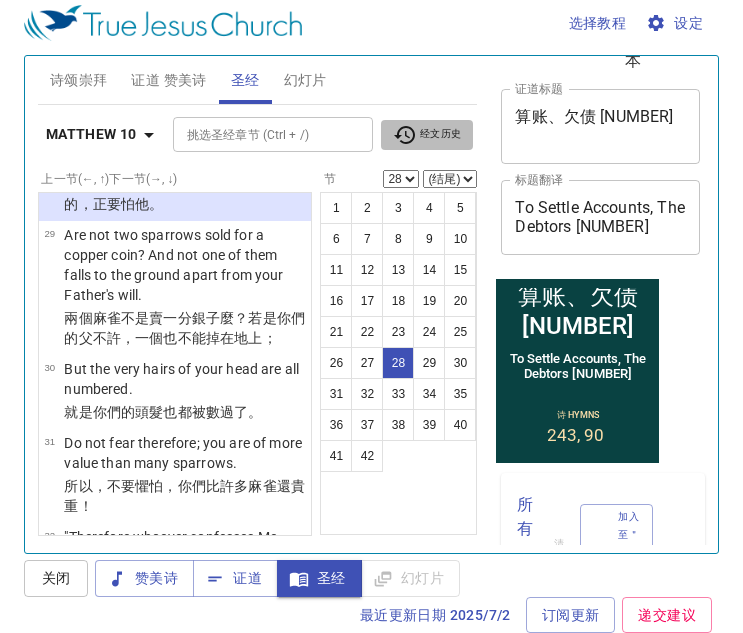 click on "经文历史" at bounding box center (427, 135) 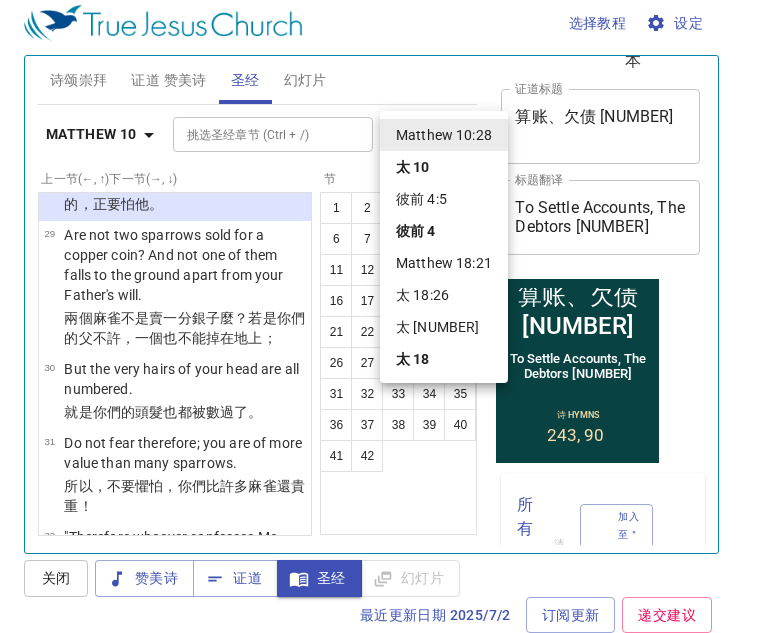 click on "太 18" at bounding box center (413, 359) 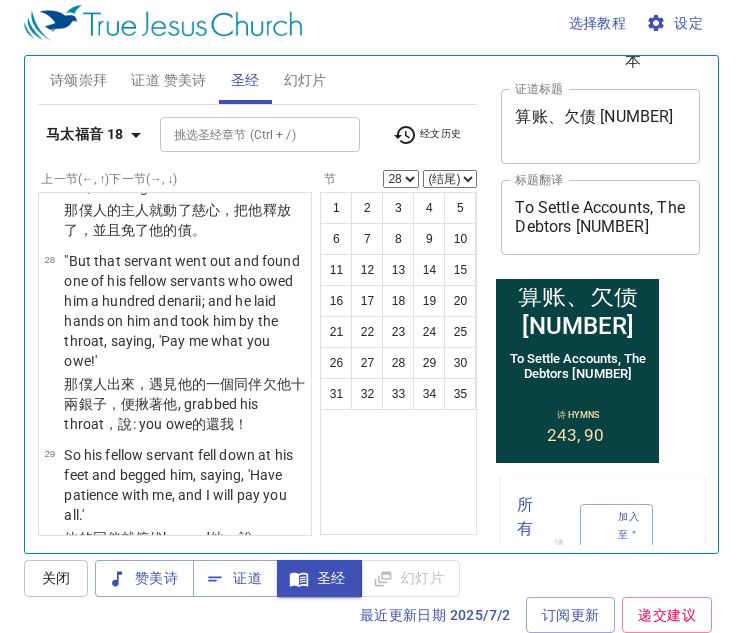 scroll, scrollTop: 0, scrollLeft: 0, axis: both 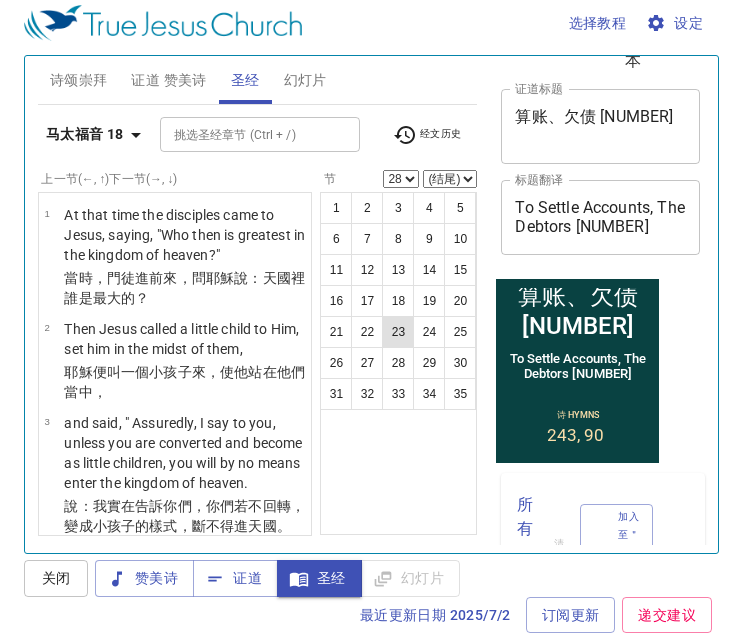 click on "23" at bounding box center [398, 332] 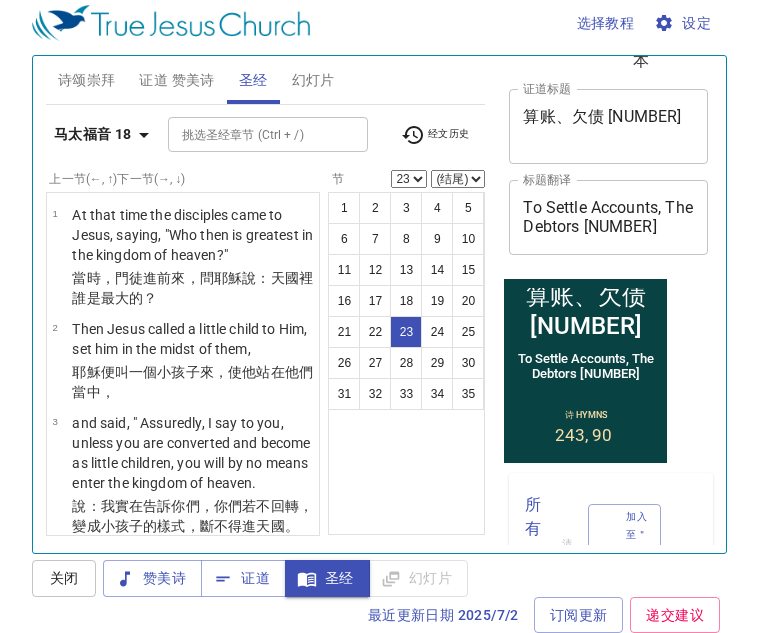 scroll, scrollTop: 3294, scrollLeft: 0, axis: vertical 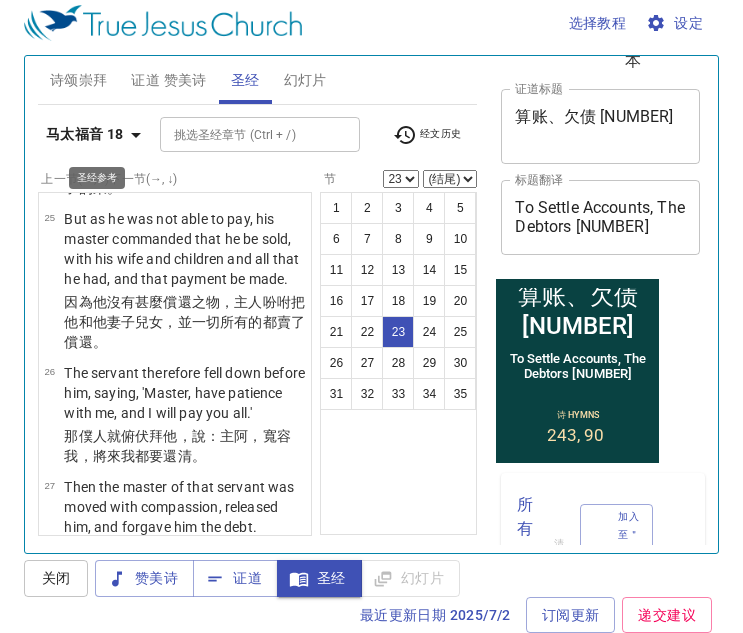 click on "马太福音 18" at bounding box center (85, 134) 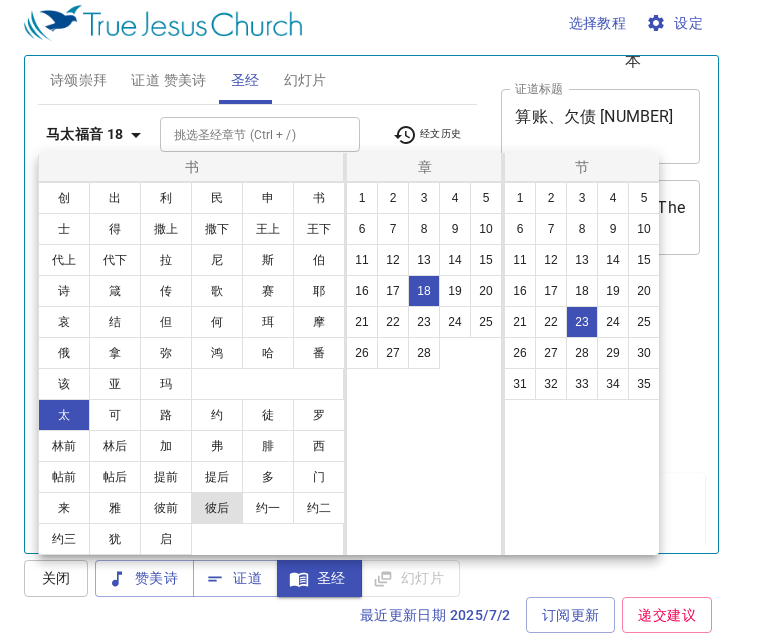 click on "彼后" at bounding box center [217, 508] 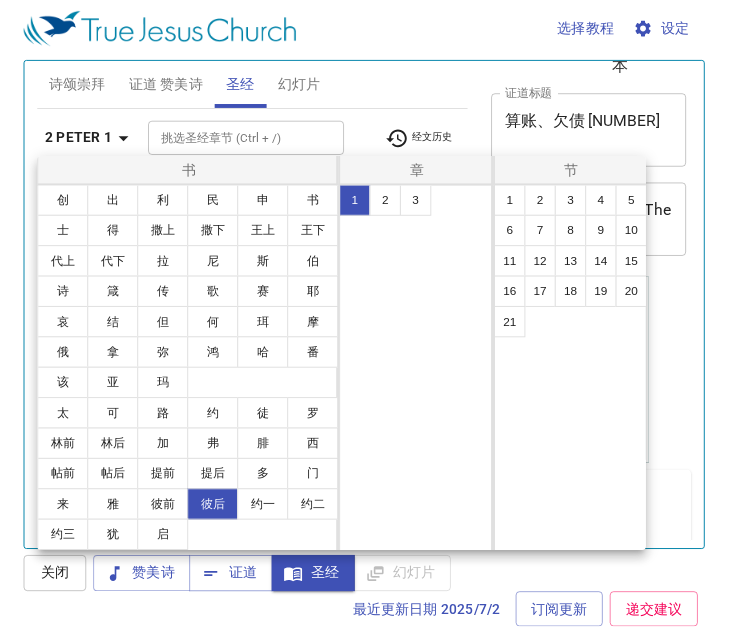 scroll, scrollTop: 0, scrollLeft: 0, axis: both 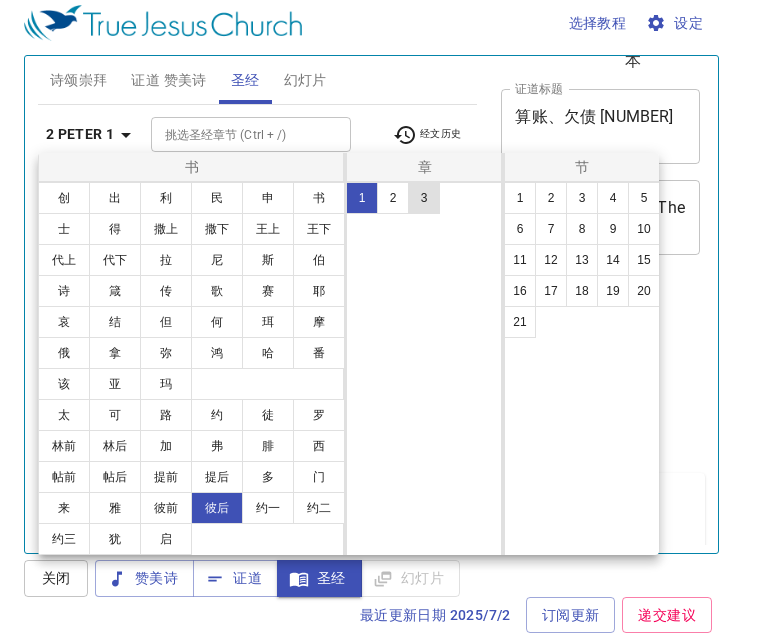 click on "3" at bounding box center (424, 198) 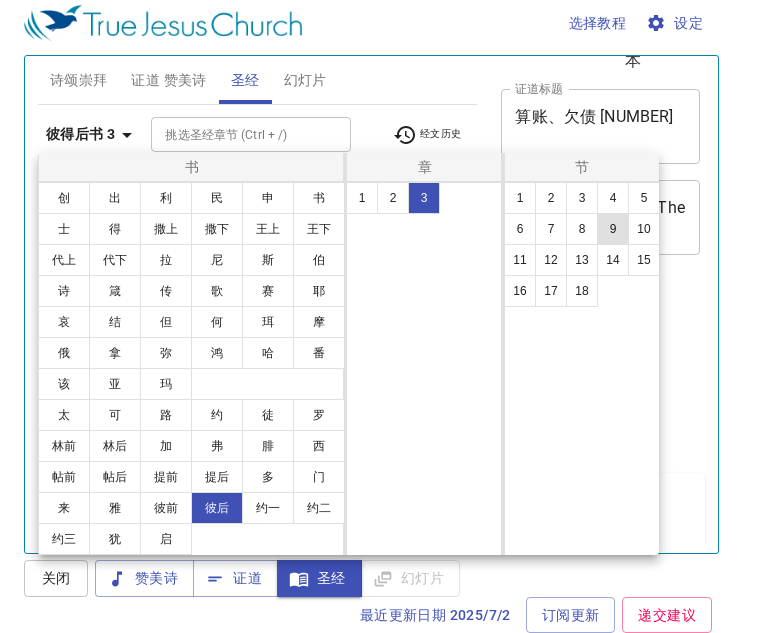 click on "9" at bounding box center (613, 229) 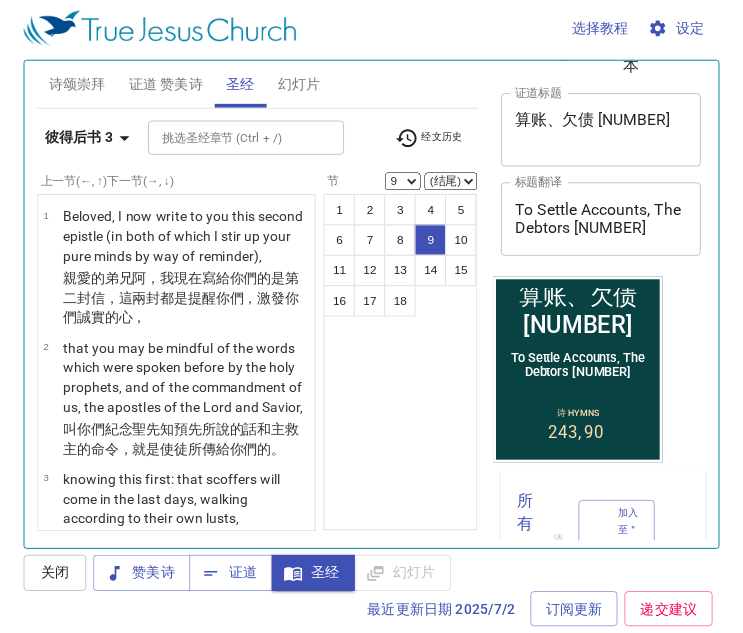 scroll, scrollTop: 1177, scrollLeft: 0, axis: vertical 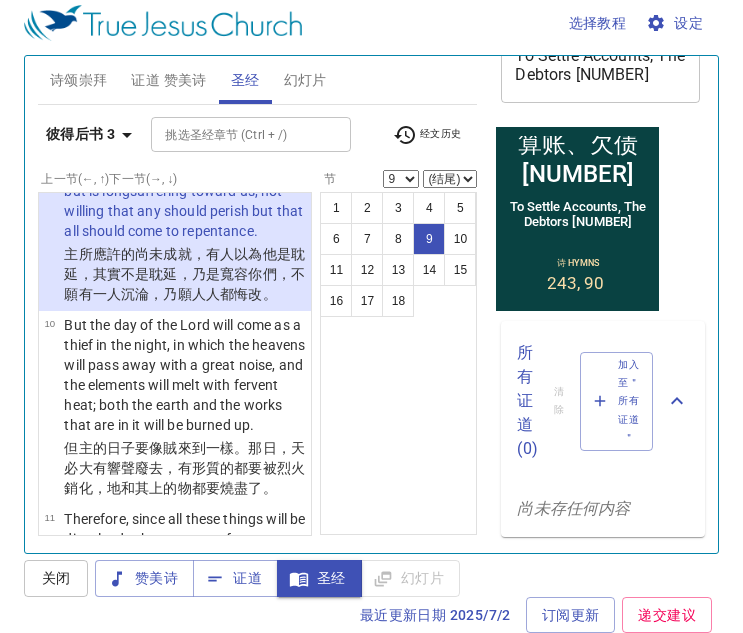 click on "经文历史" at bounding box center (427, 135) 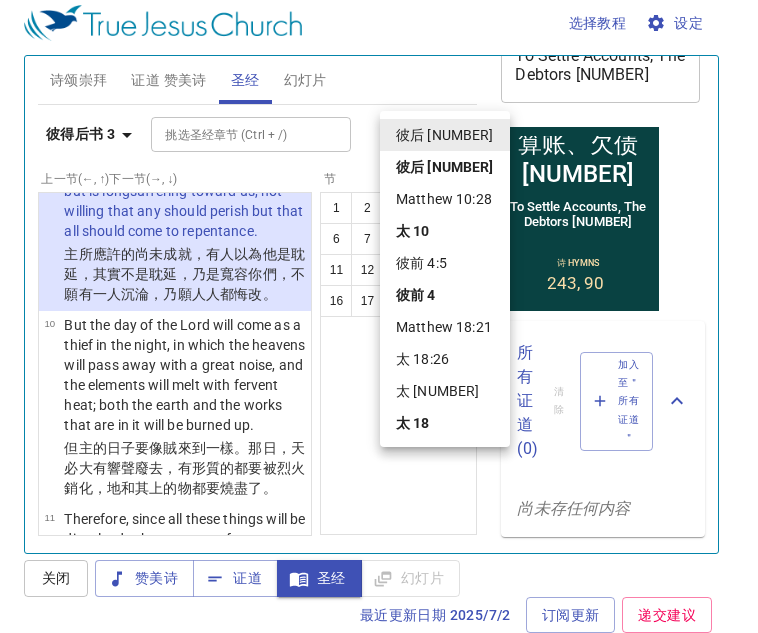 click on "太 10" at bounding box center [445, 231] 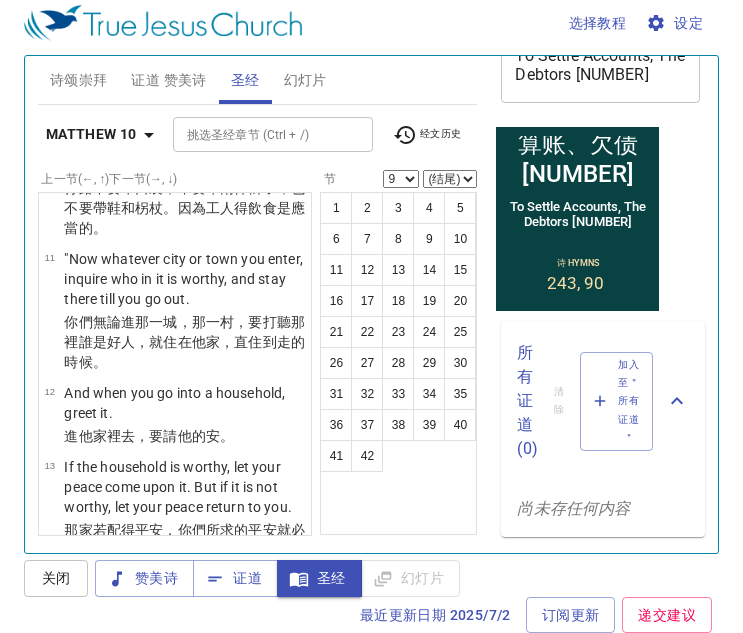scroll, scrollTop: 0, scrollLeft: 0, axis: both 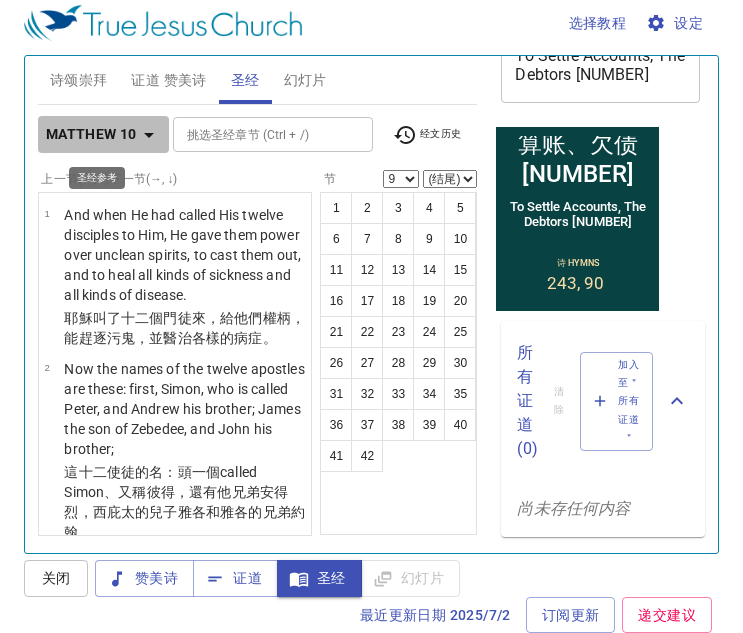 click 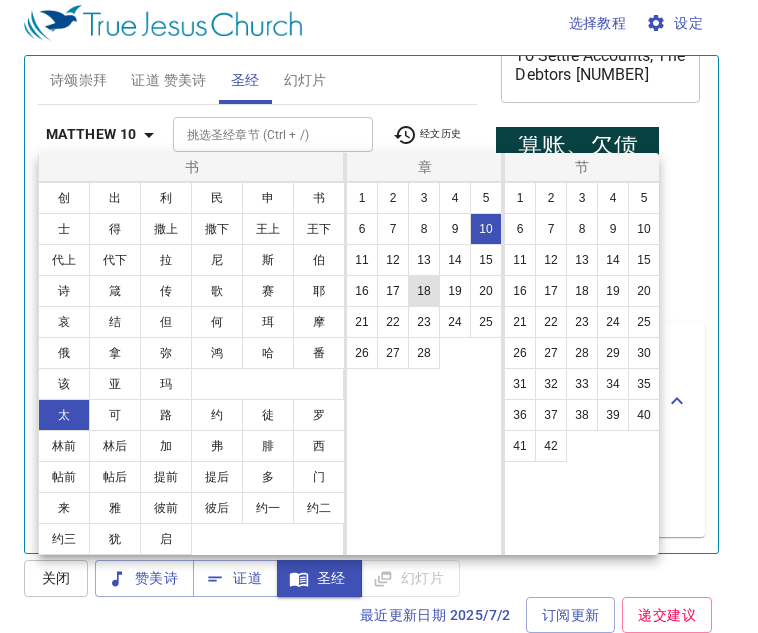 click on "18" at bounding box center (424, 291) 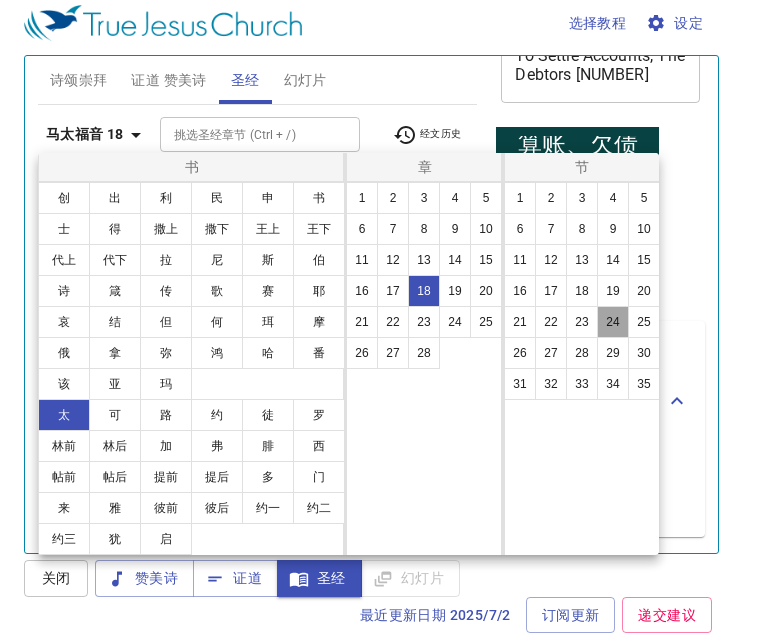 click on "24" at bounding box center [613, 322] 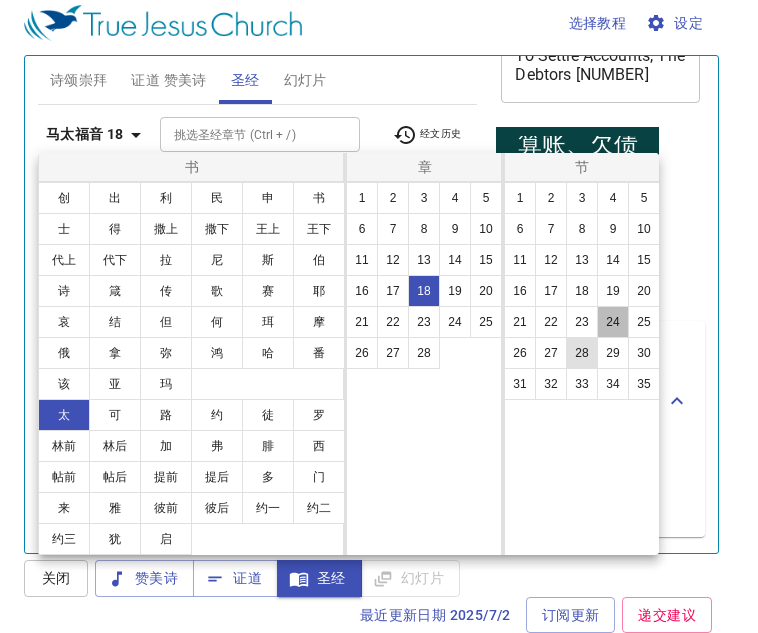 select on "24" 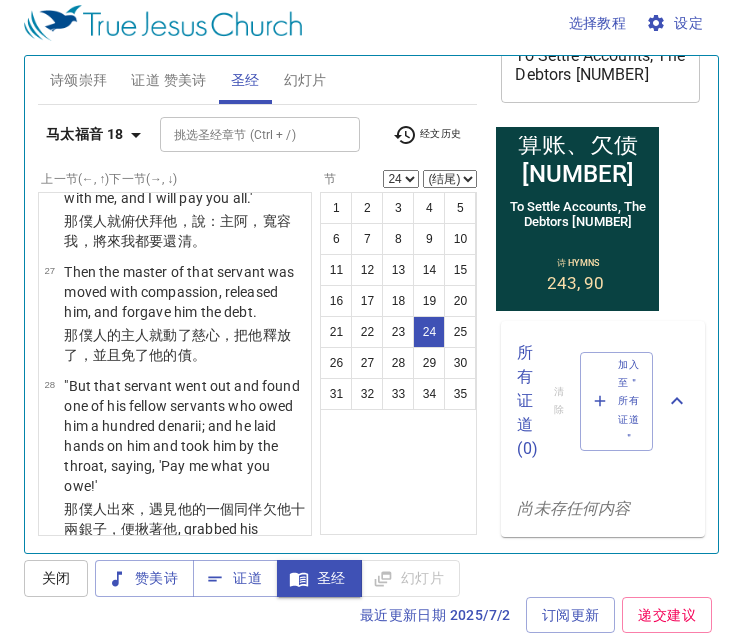 scroll, scrollTop: 3608, scrollLeft: 0, axis: vertical 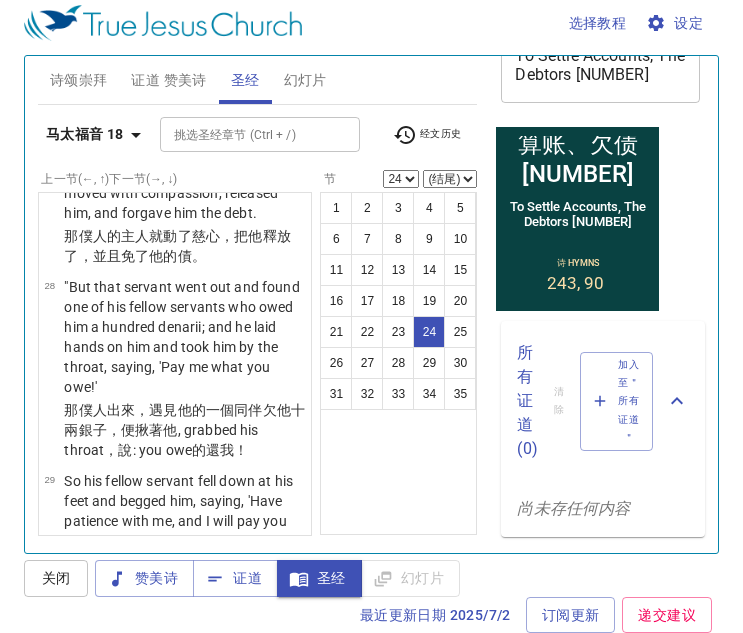click on "(结尾) 25 26 27 28 29 30 31 32 33 34 35" at bounding box center [450, 179] 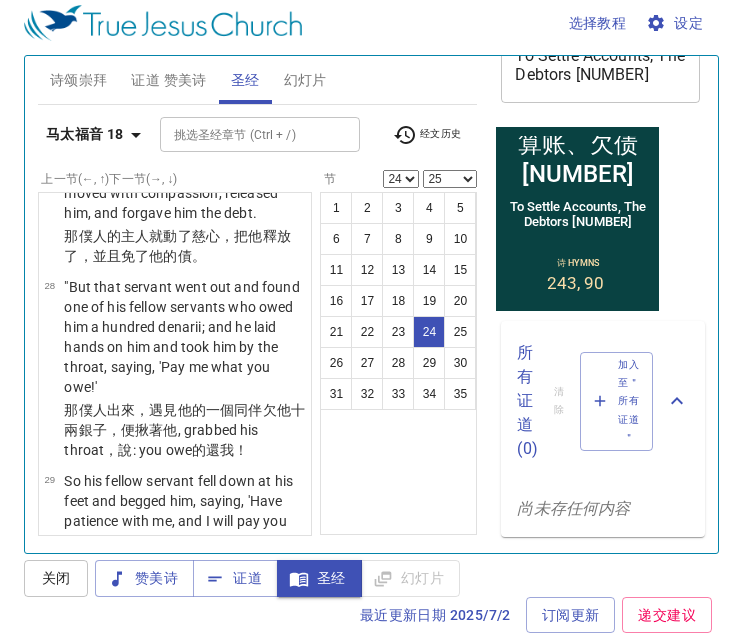click on "(结尾) 25 26 27 28 29 30 31 32 33 34 35" at bounding box center (450, 179) 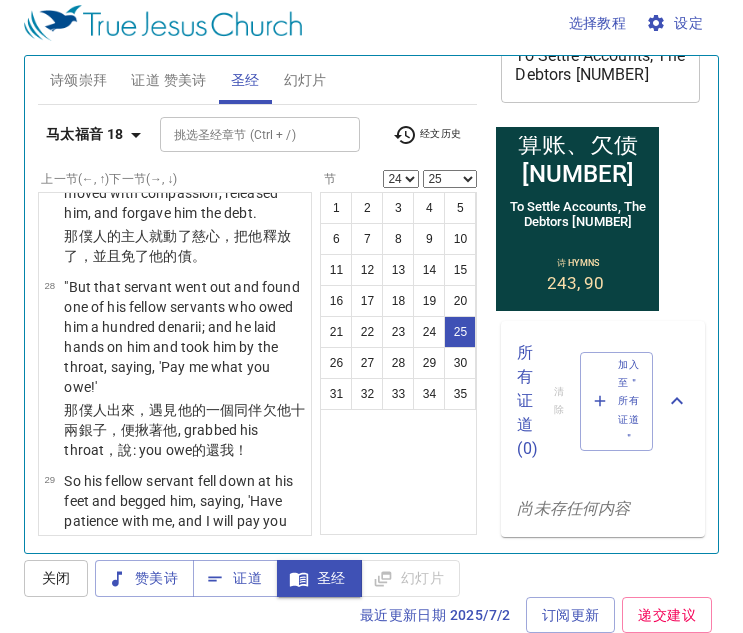 select on "26" 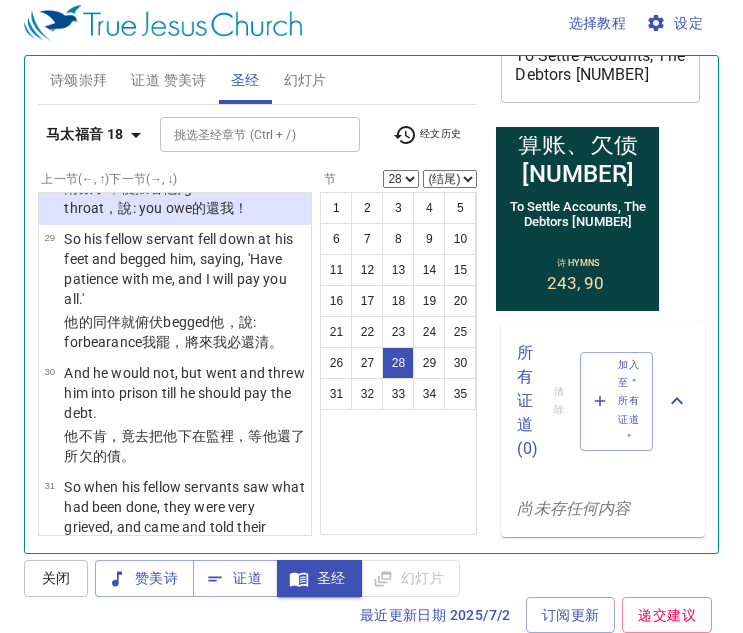 scroll, scrollTop: 4014, scrollLeft: 0, axis: vertical 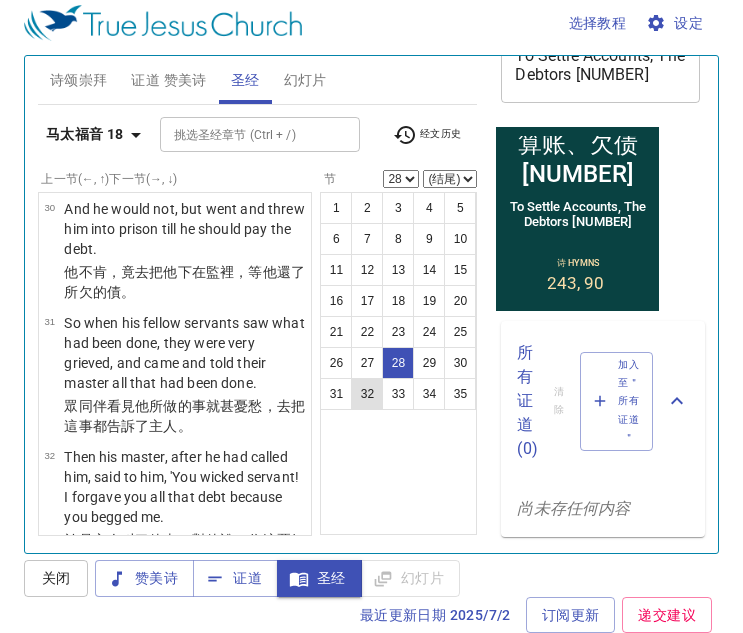 click on "32" at bounding box center [367, 394] 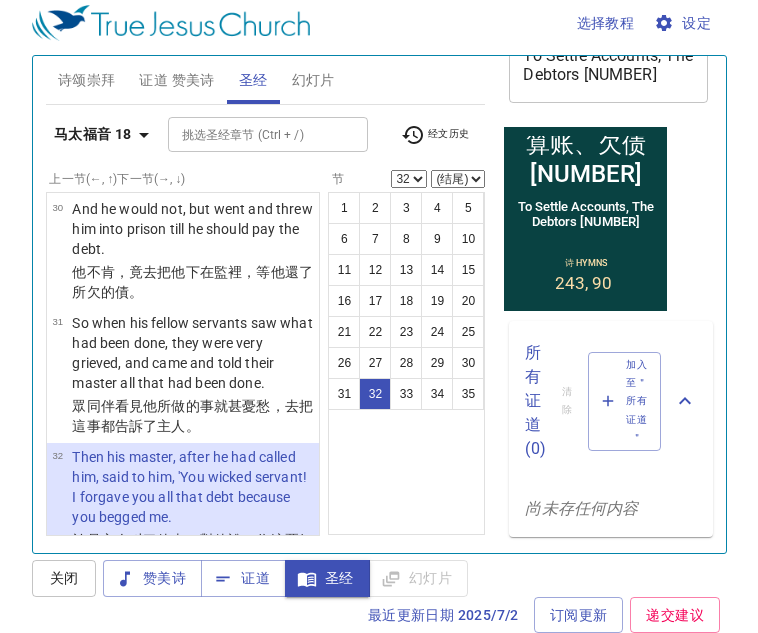 scroll, scrollTop: 4570, scrollLeft: 0, axis: vertical 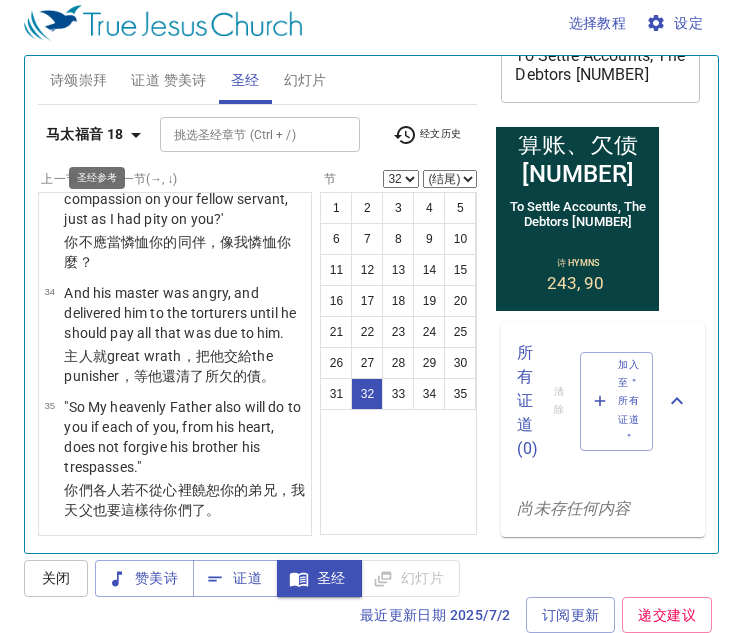 click on "马太福音 18" at bounding box center [85, 134] 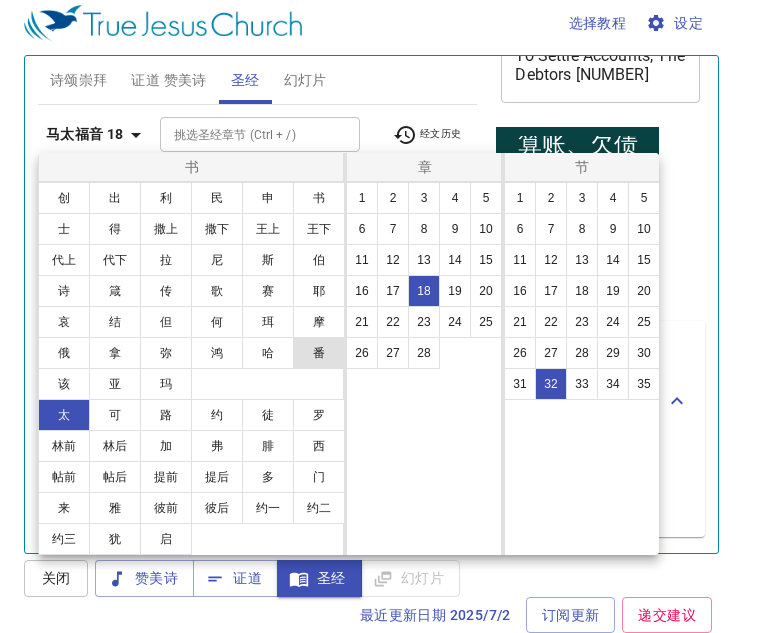 click on "罗" at bounding box center (319, 415) 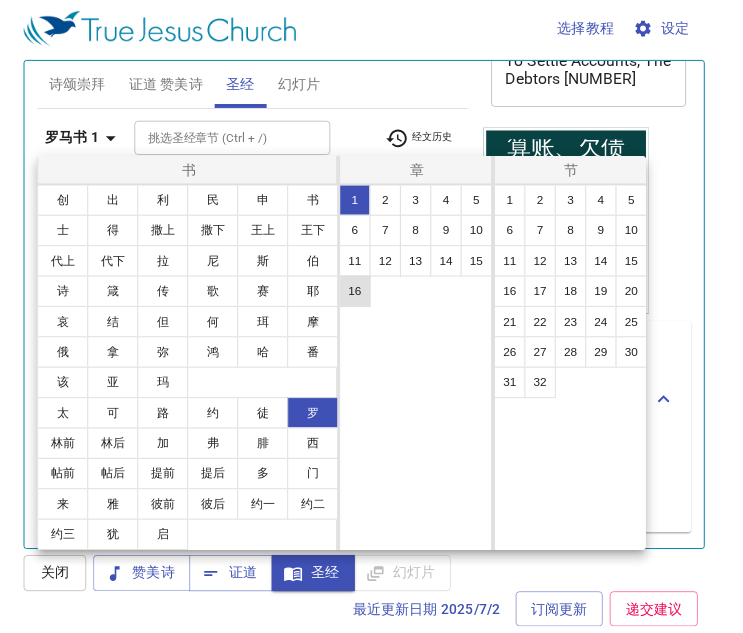 scroll, scrollTop: 0, scrollLeft: 0, axis: both 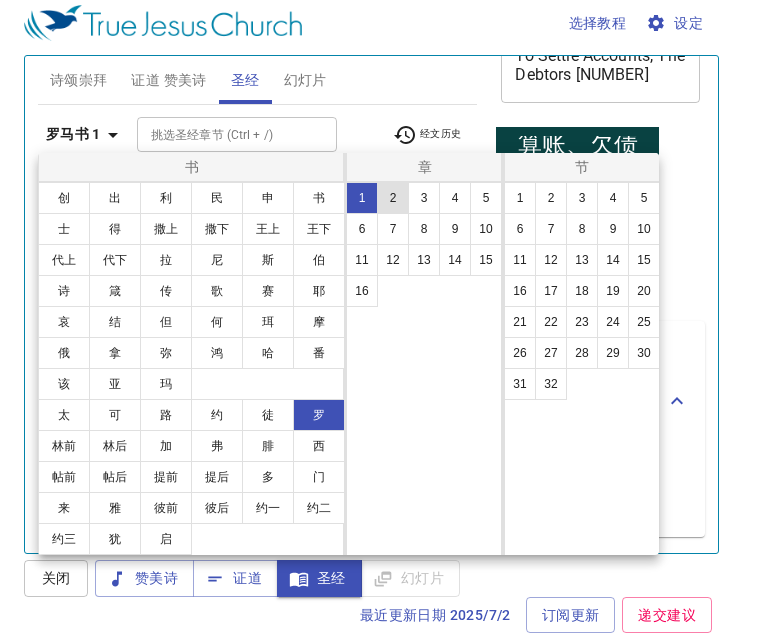 click on "2" at bounding box center (393, 198) 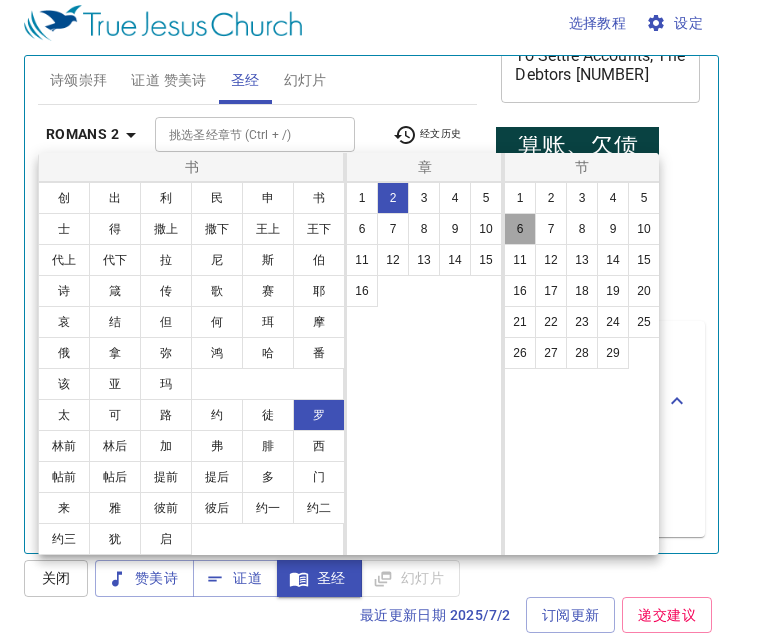 click on "6" at bounding box center [520, 229] 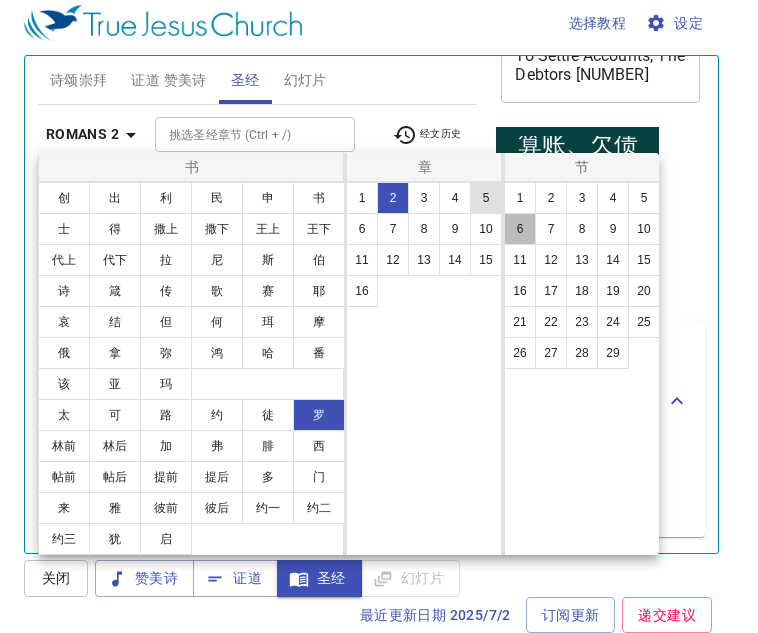 select on "6" 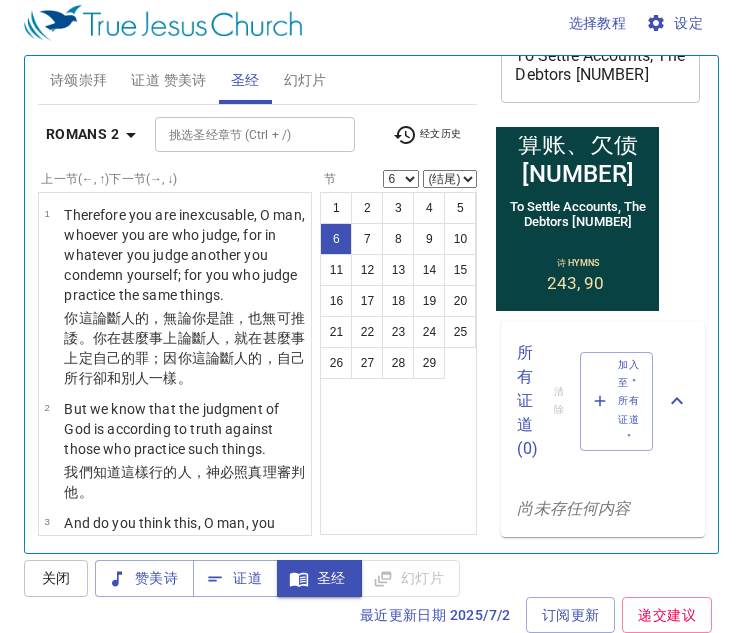 scroll, scrollTop: 724, scrollLeft: 0, axis: vertical 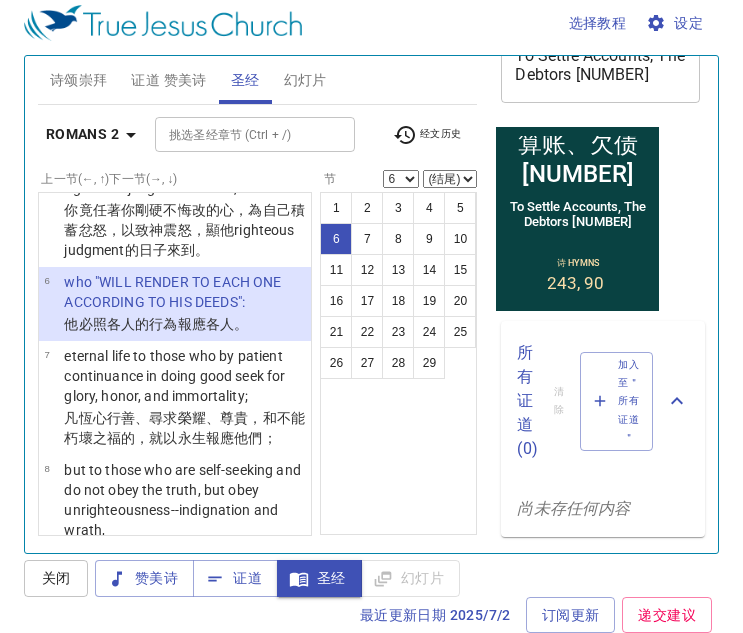 click on "(结尾) 7 8 9 10 11 12 13 14 15 16 17 18 19 20 21 22 23 24 25 26 27 28 29" at bounding box center (450, 179) 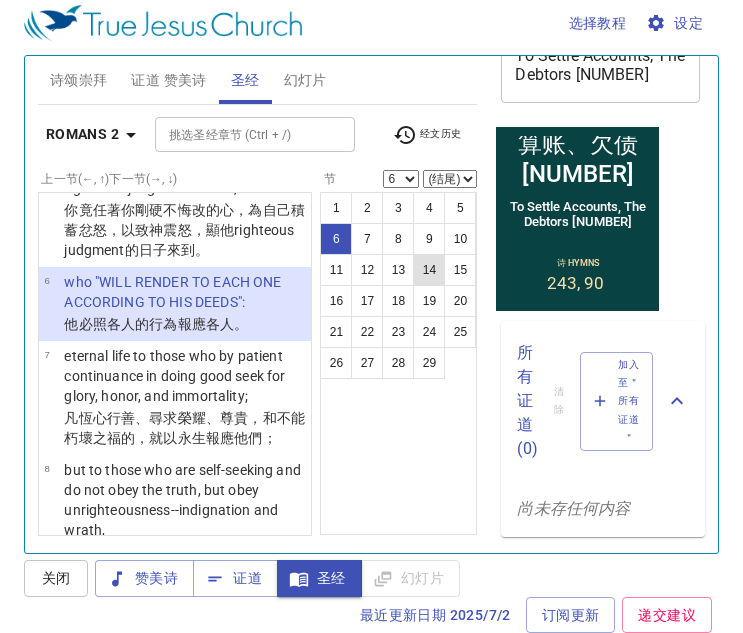 select on "11" 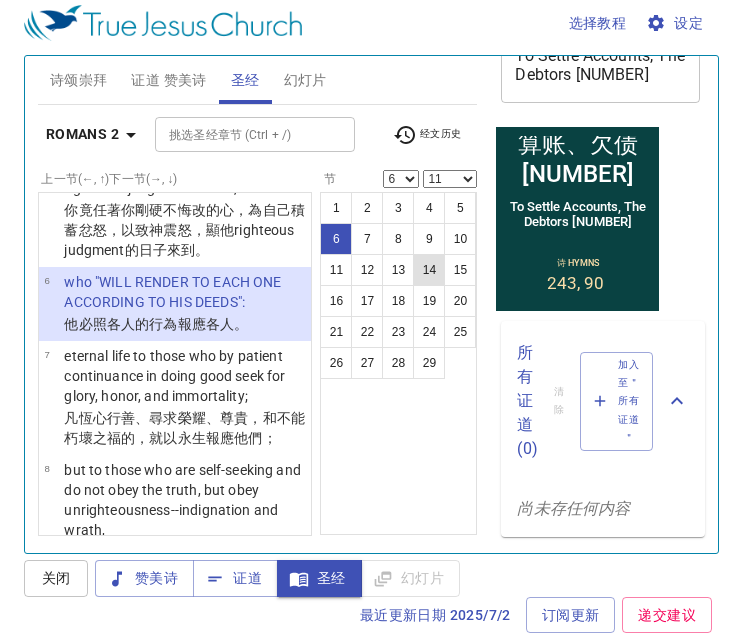 click on "(结尾) 7 8 9 10 11 12 13 14 15 16 17 18 19 20 21 22 23 24 25 26 27 28 29" at bounding box center [450, 179] 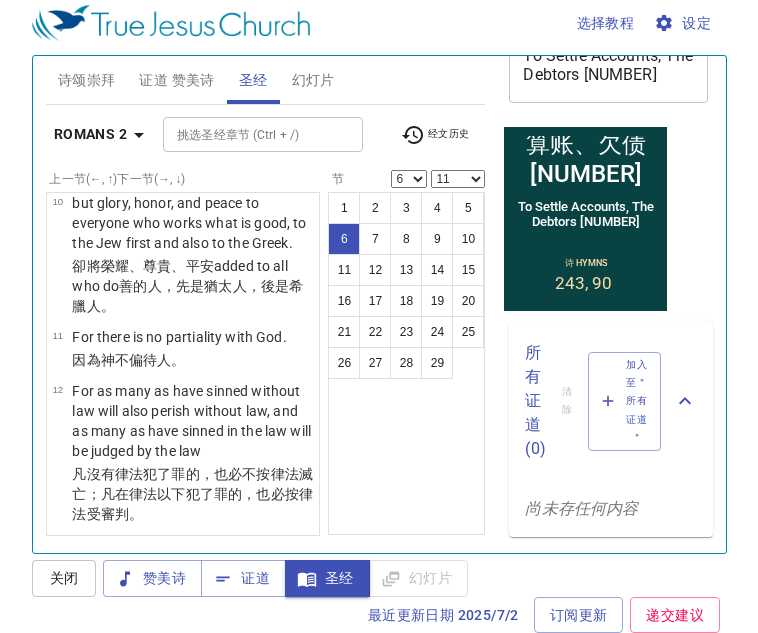 scroll, scrollTop: 1324, scrollLeft: 0, axis: vertical 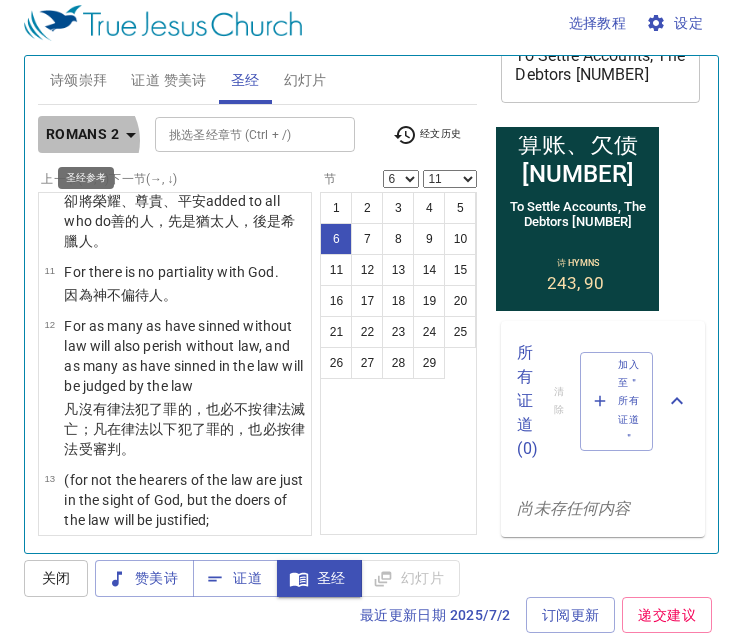 click on "罗马书 2" at bounding box center (82, 134) 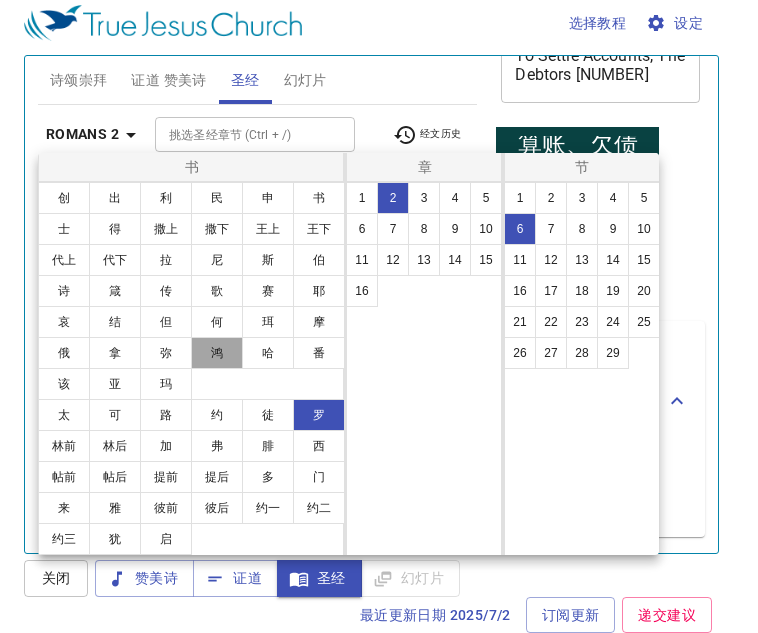 click on "鸿" at bounding box center (217, 353) 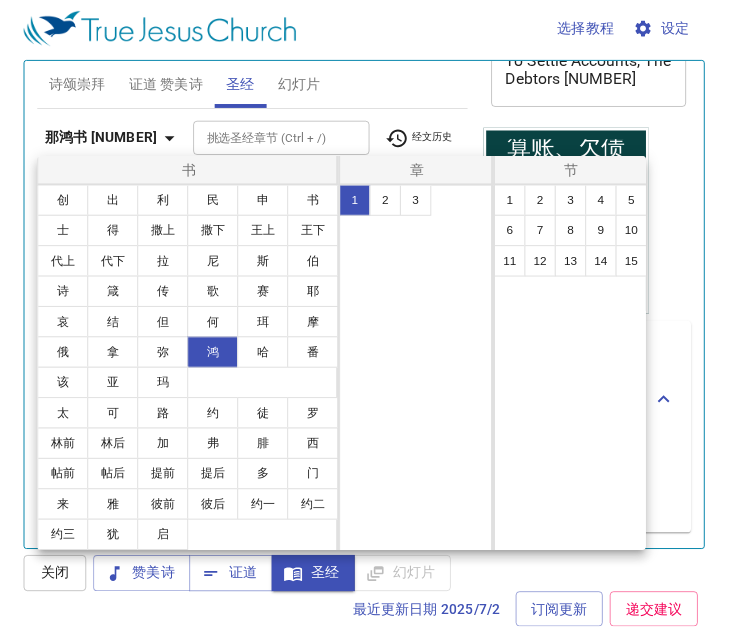 scroll, scrollTop: 0, scrollLeft: 0, axis: both 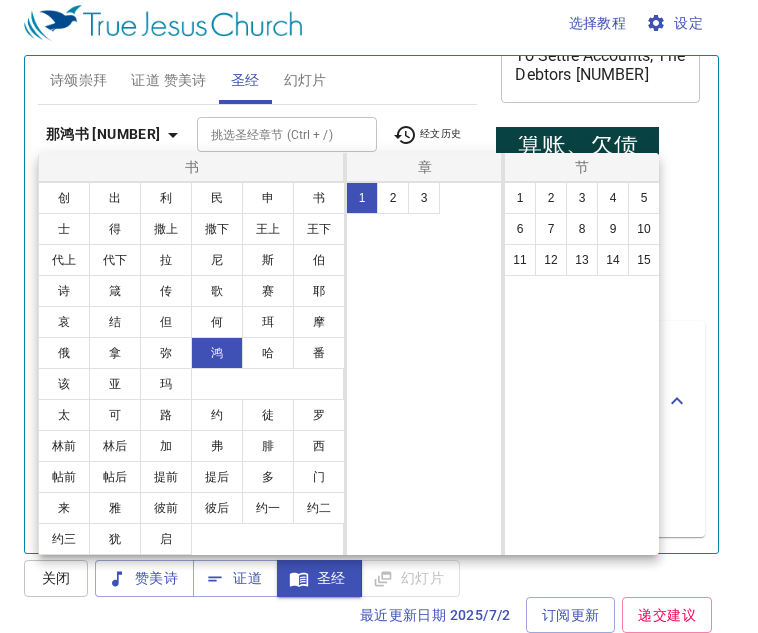 click on "1" at bounding box center [362, 198] 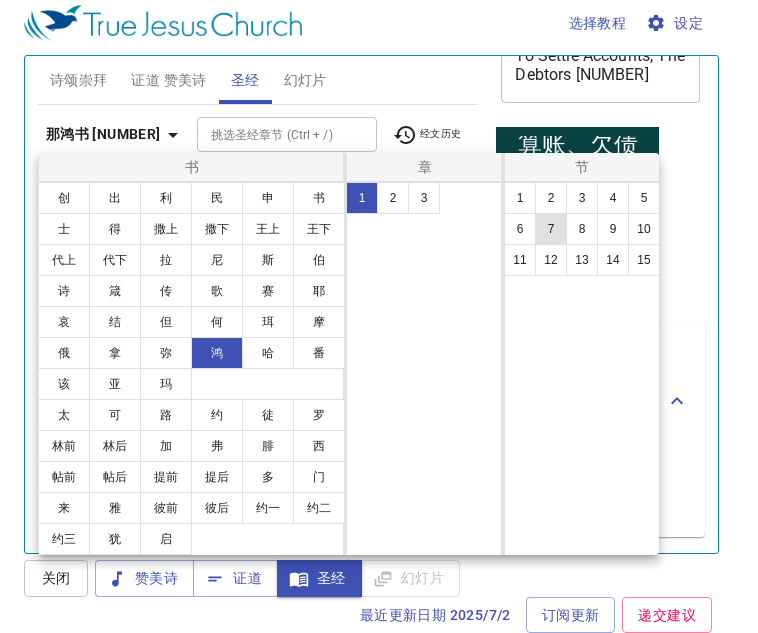 click on "7" at bounding box center (551, 229) 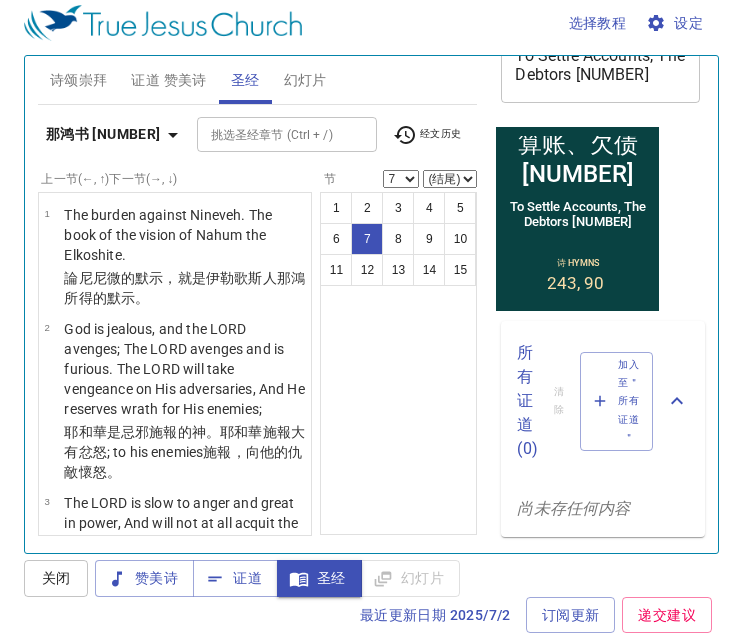 scroll, scrollTop: 859, scrollLeft: 0, axis: vertical 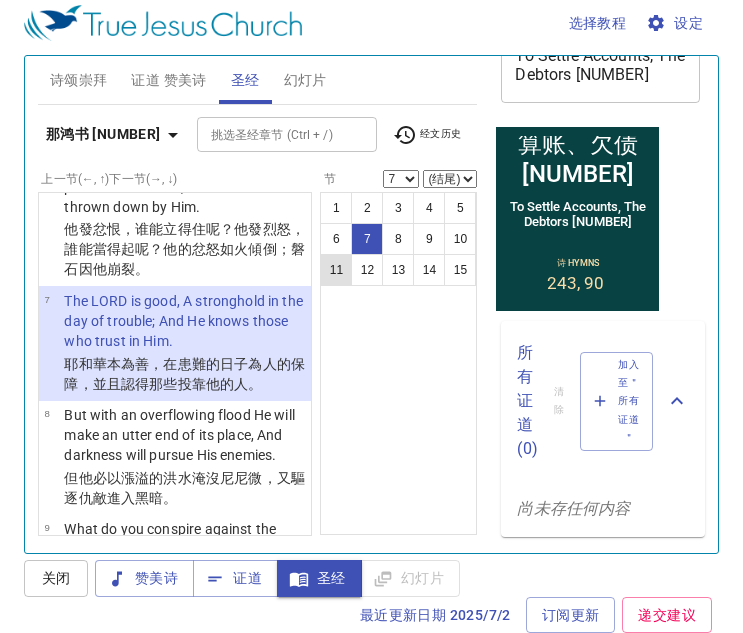 click on "11" at bounding box center [336, 270] 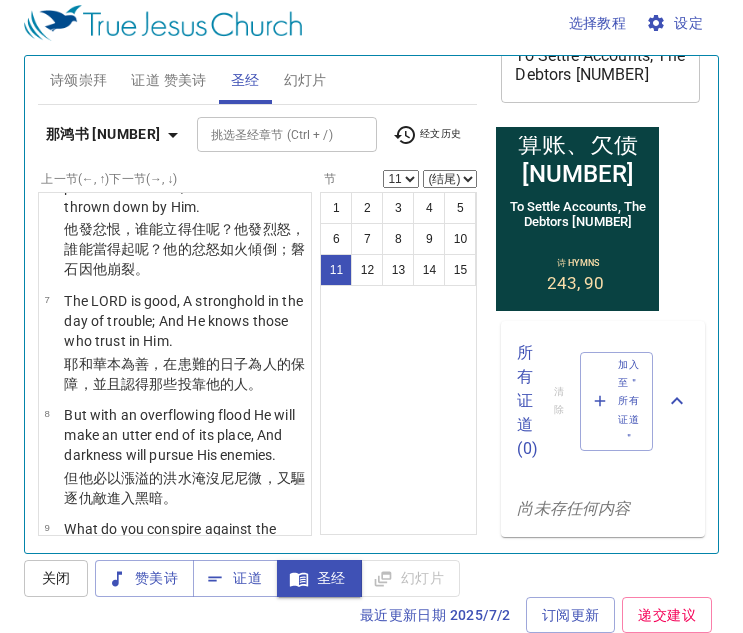scroll, scrollTop: 1395, scrollLeft: 0, axis: vertical 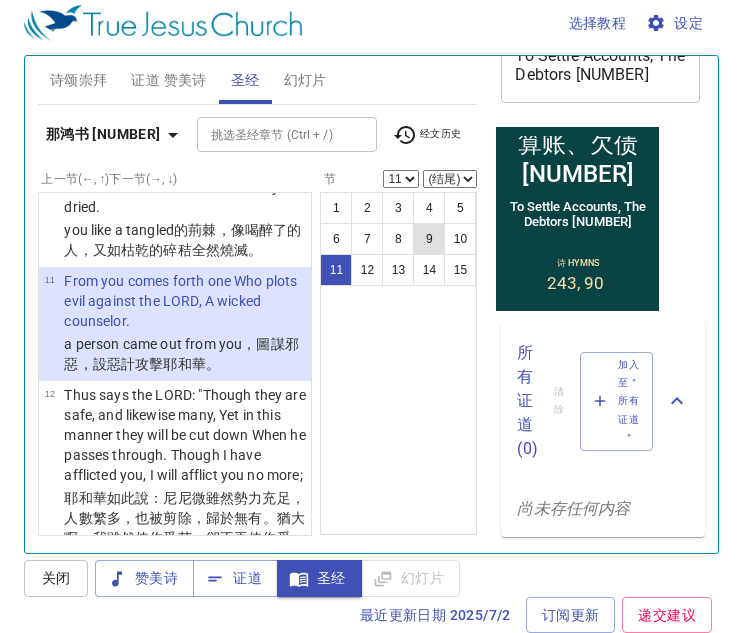click on "9" at bounding box center [429, 239] 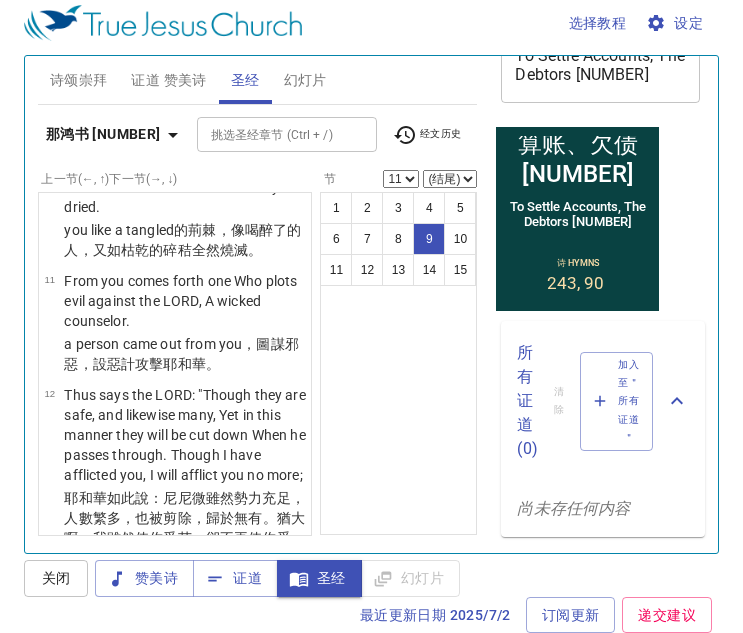 select on "9" 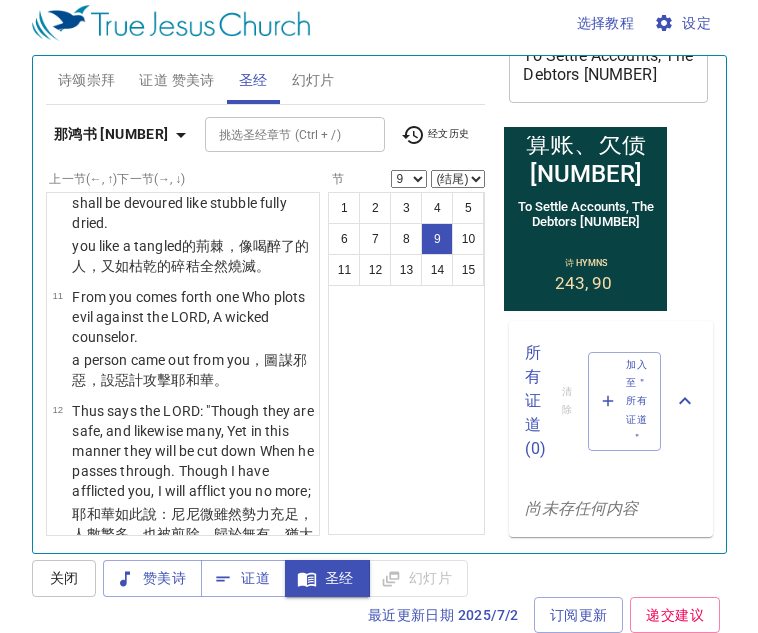 scroll, scrollTop: 1427, scrollLeft: 0, axis: vertical 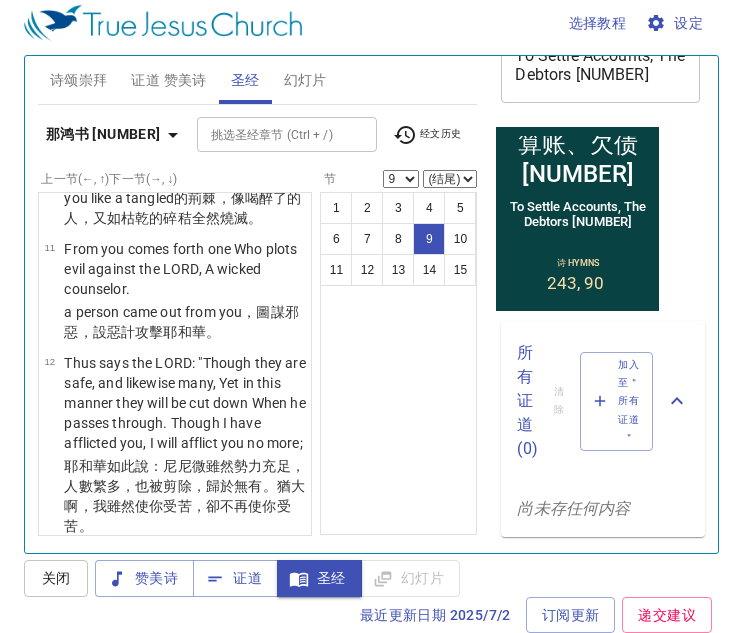 click on "(结尾) 10 11 12 13 14 15" at bounding box center (450, 179) 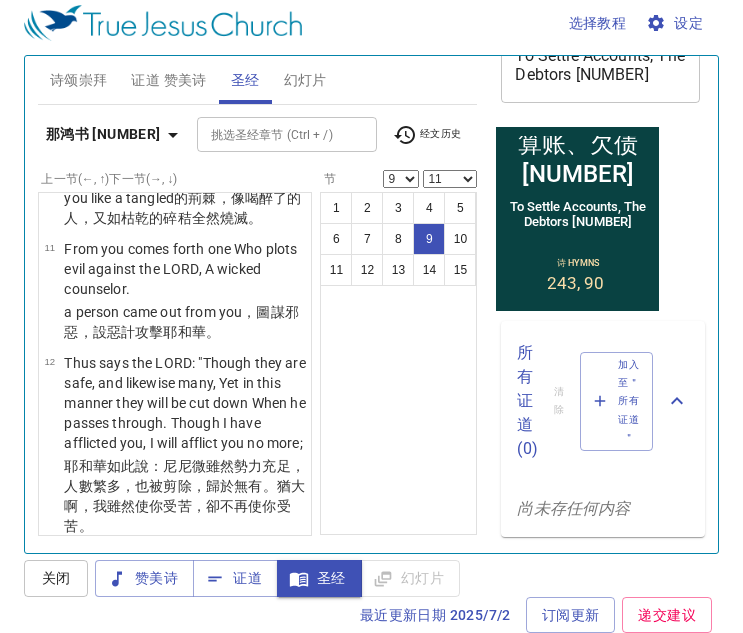 click on "(结尾) 10 11 12 13 14 15" at bounding box center (450, 179) 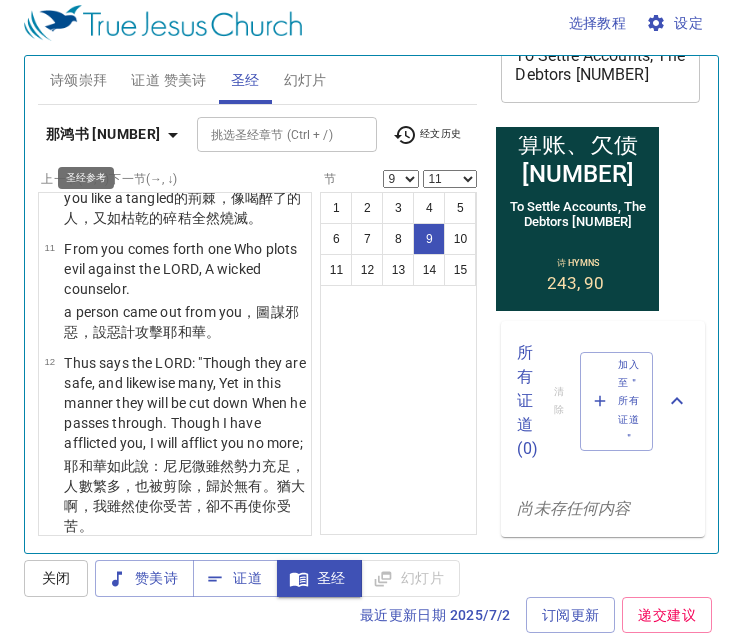 click on "那鸿书 1" at bounding box center [103, 134] 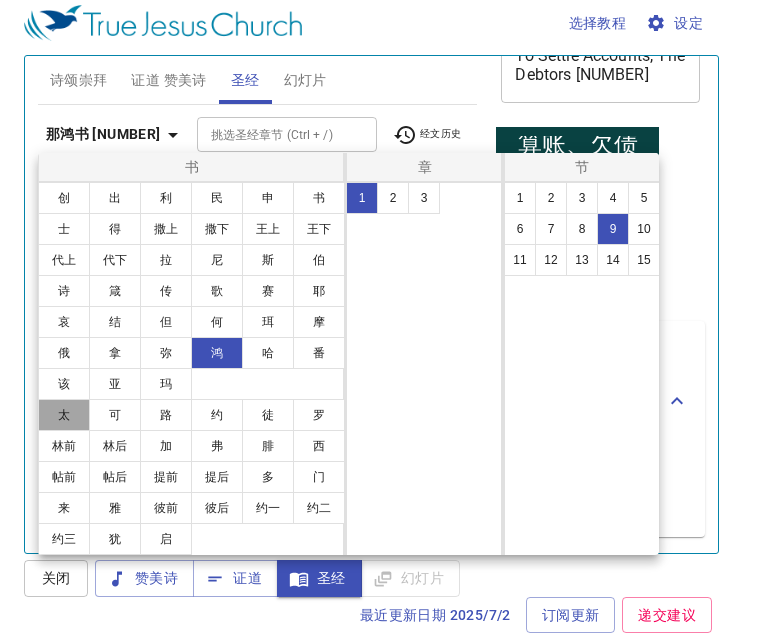 click on "太" at bounding box center (64, 415) 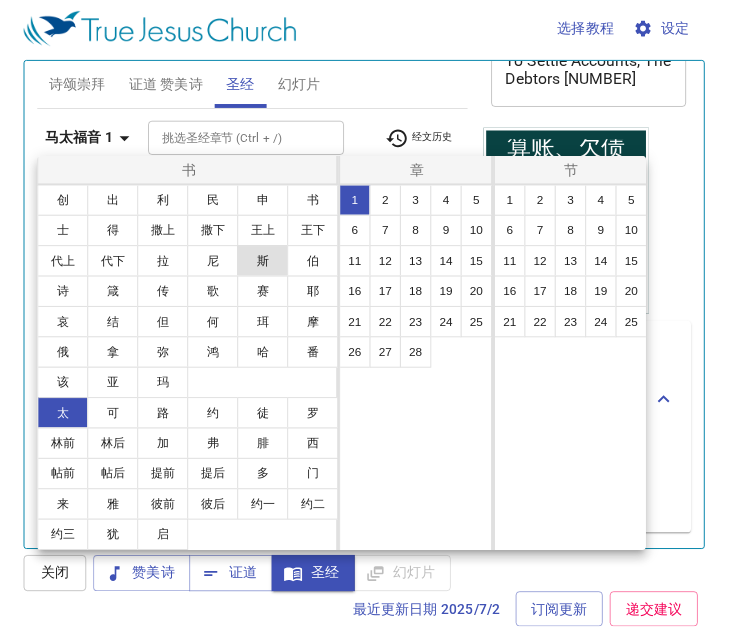 scroll, scrollTop: 0, scrollLeft: 0, axis: both 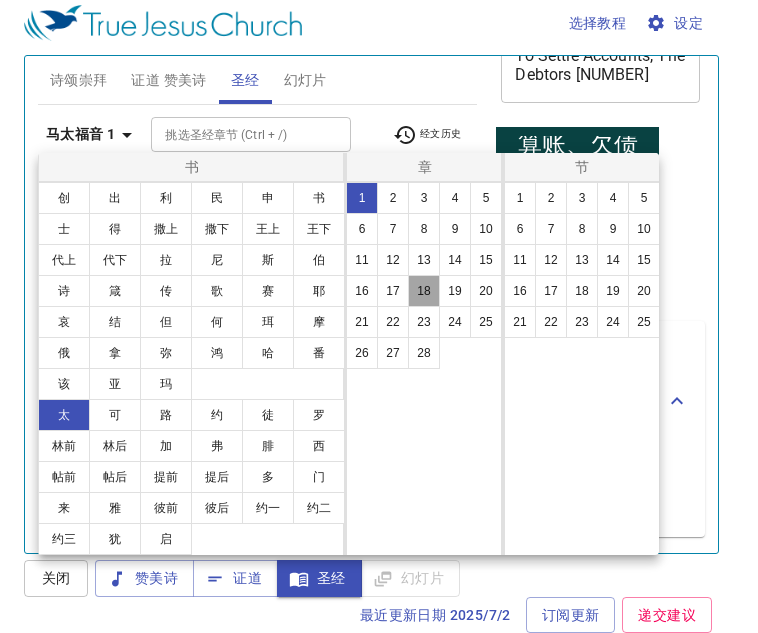 click on "18" at bounding box center [424, 291] 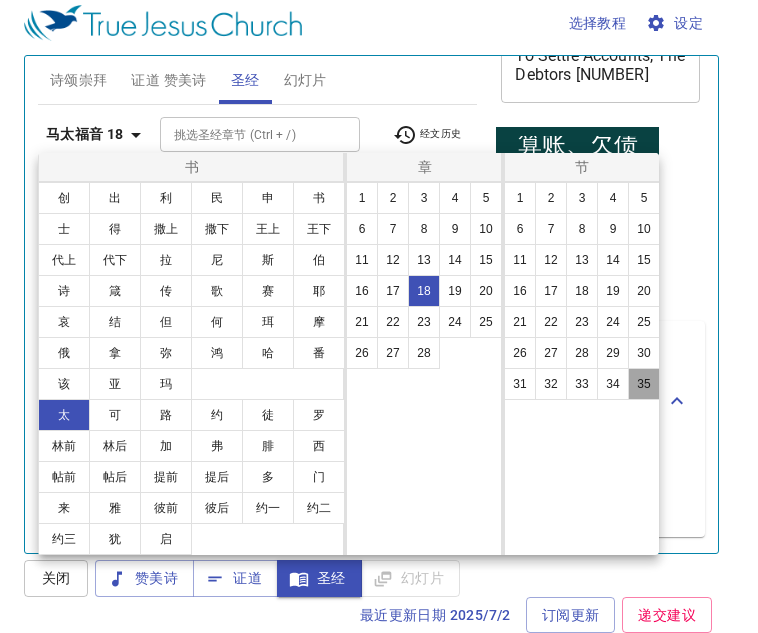 click on "35" at bounding box center (644, 384) 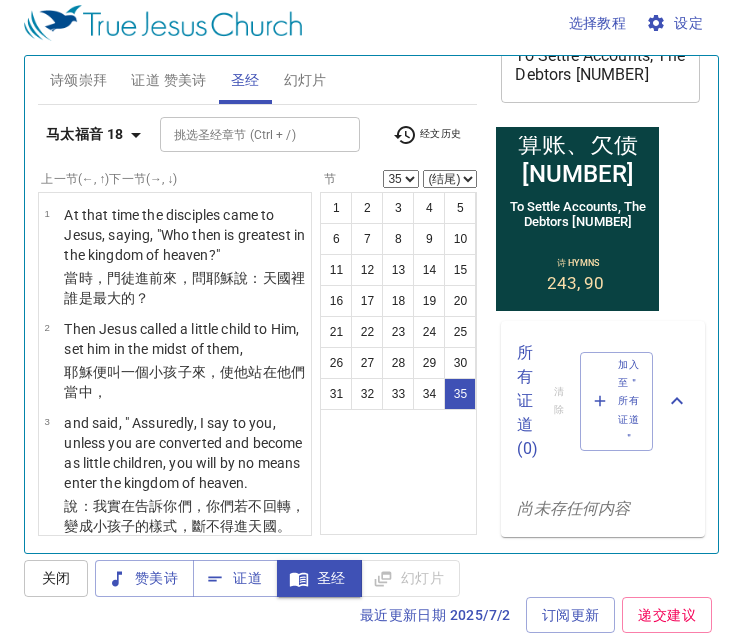 scroll, scrollTop: 4867, scrollLeft: 0, axis: vertical 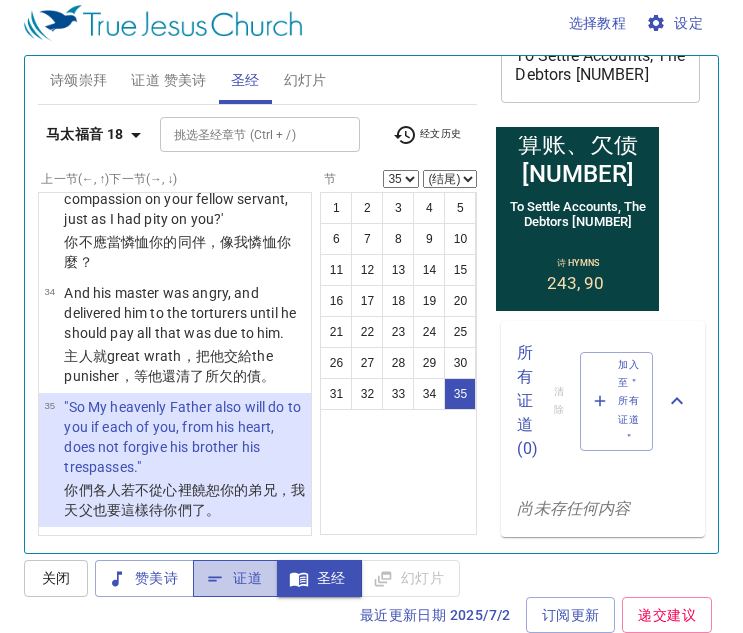 click on "证道" at bounding box center [235, 578] 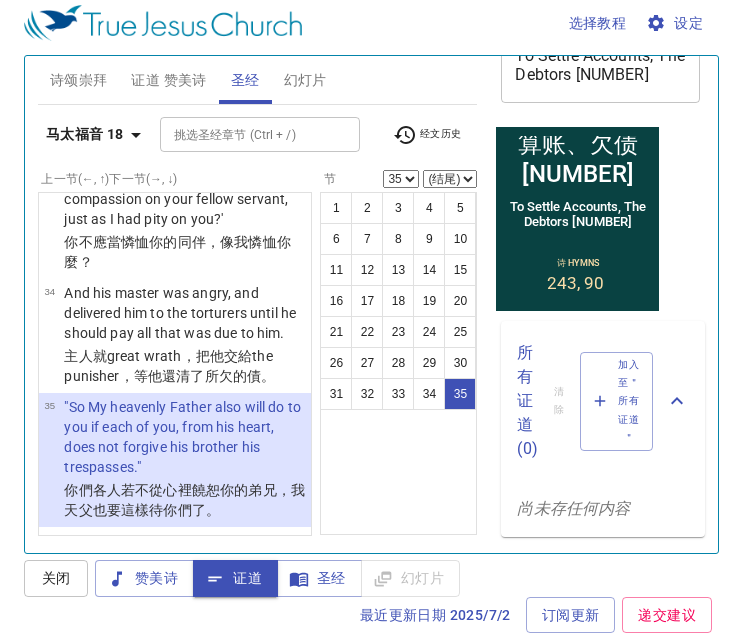 click on "证道 赞美诗" at bounding box center [168, 80] 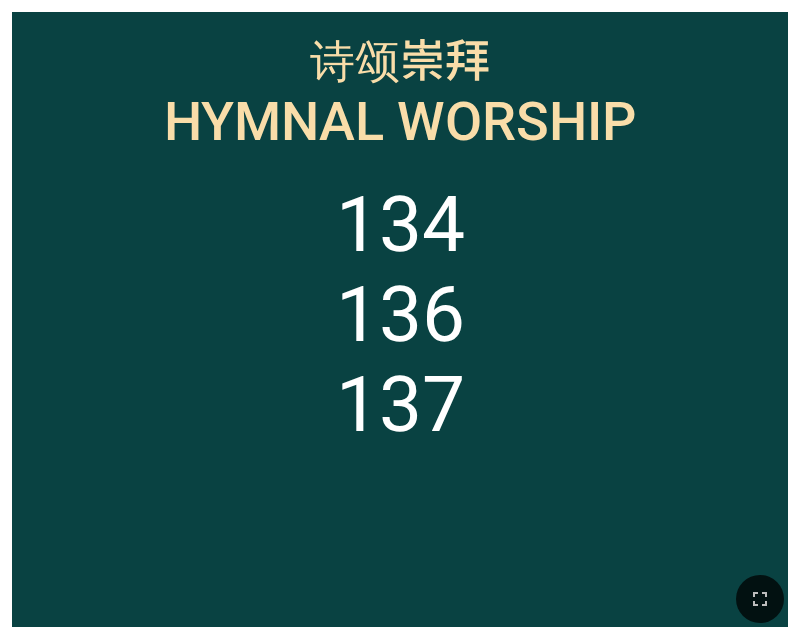 scroll, scrollTop: 0, scrollLeft: 0, axis: both 